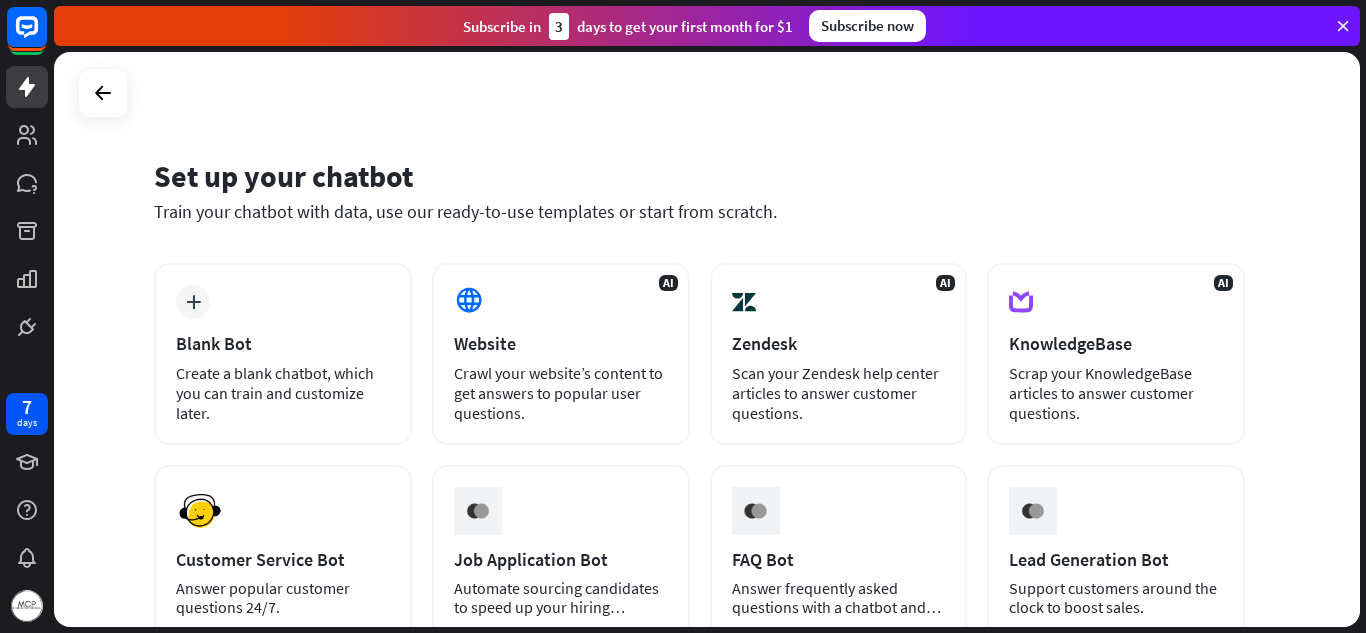 scroll, scrollTop: 0, scrollLeft: 0, axis: both 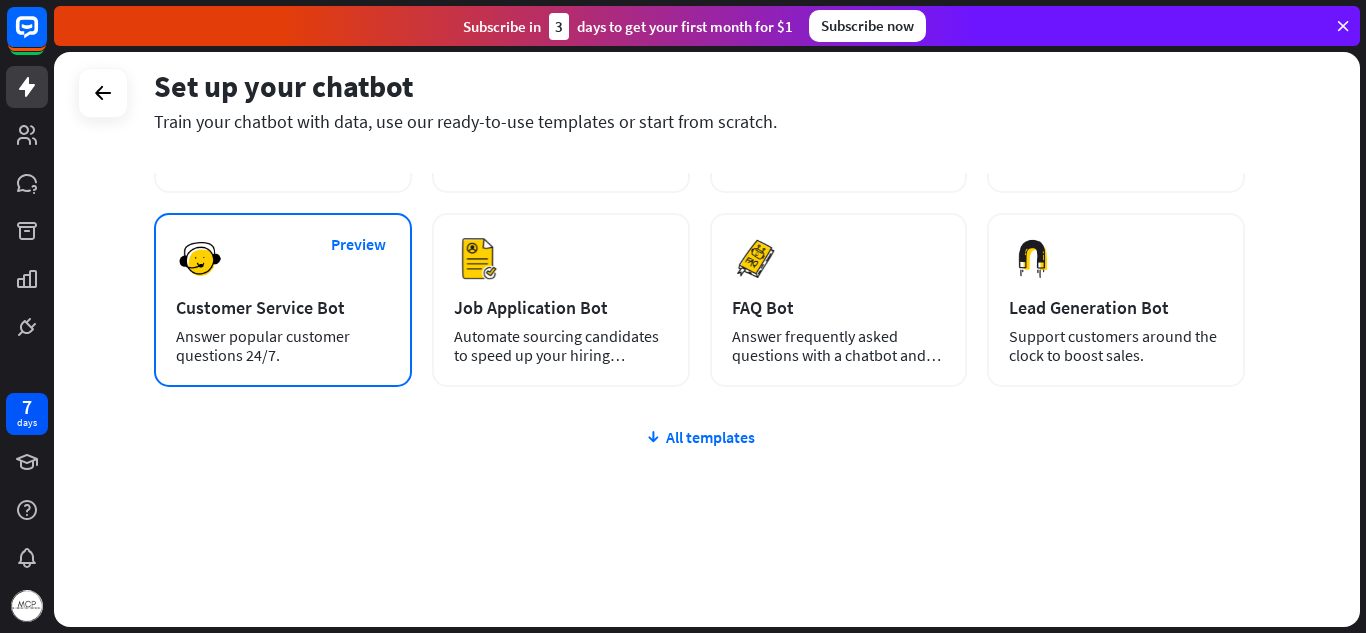 click on "Answer popular customer questions 24/7." at bounding box center (283, 346) 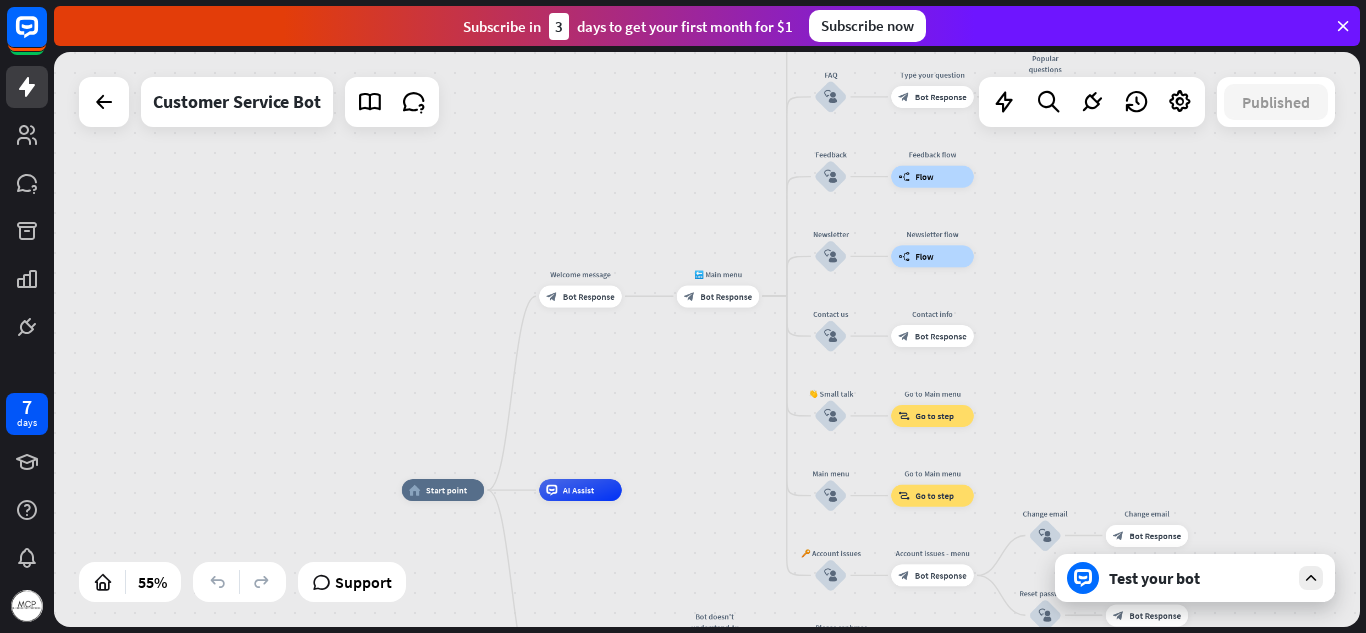 drag, startPoint x: 815, startPoint y: 279, endPoint x: 711, endPoint y: 415, distance: 171.20747 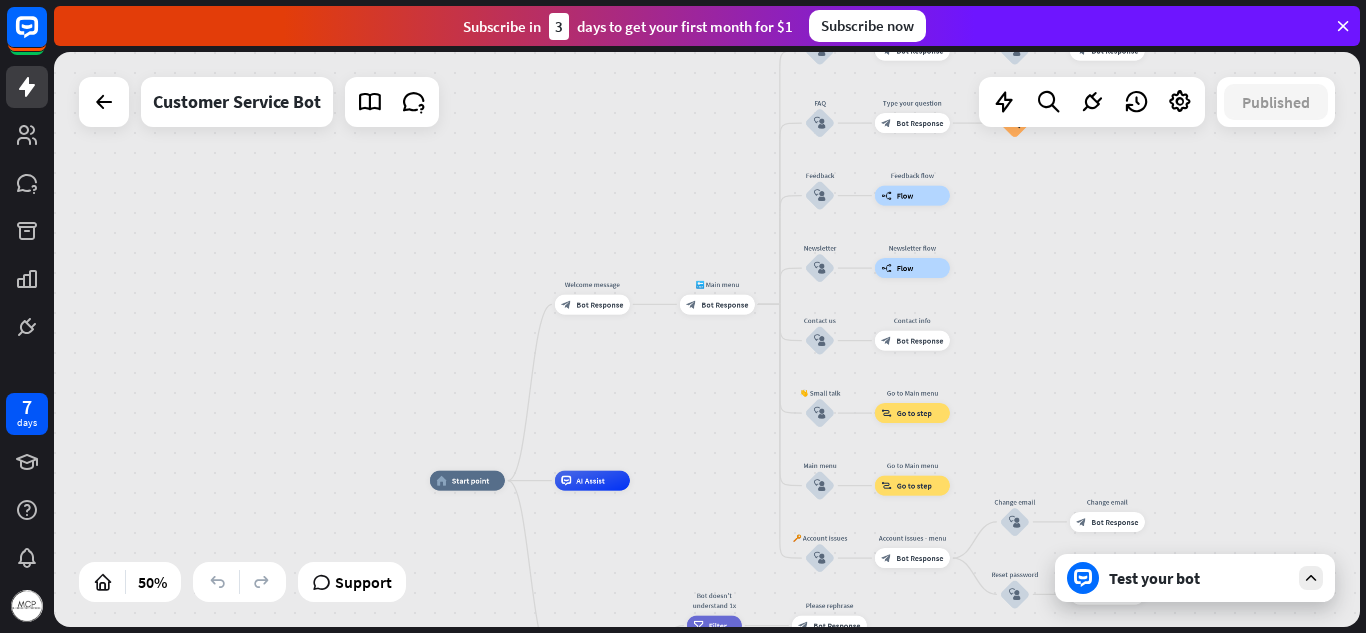 click at bounding box center (1311, 578) 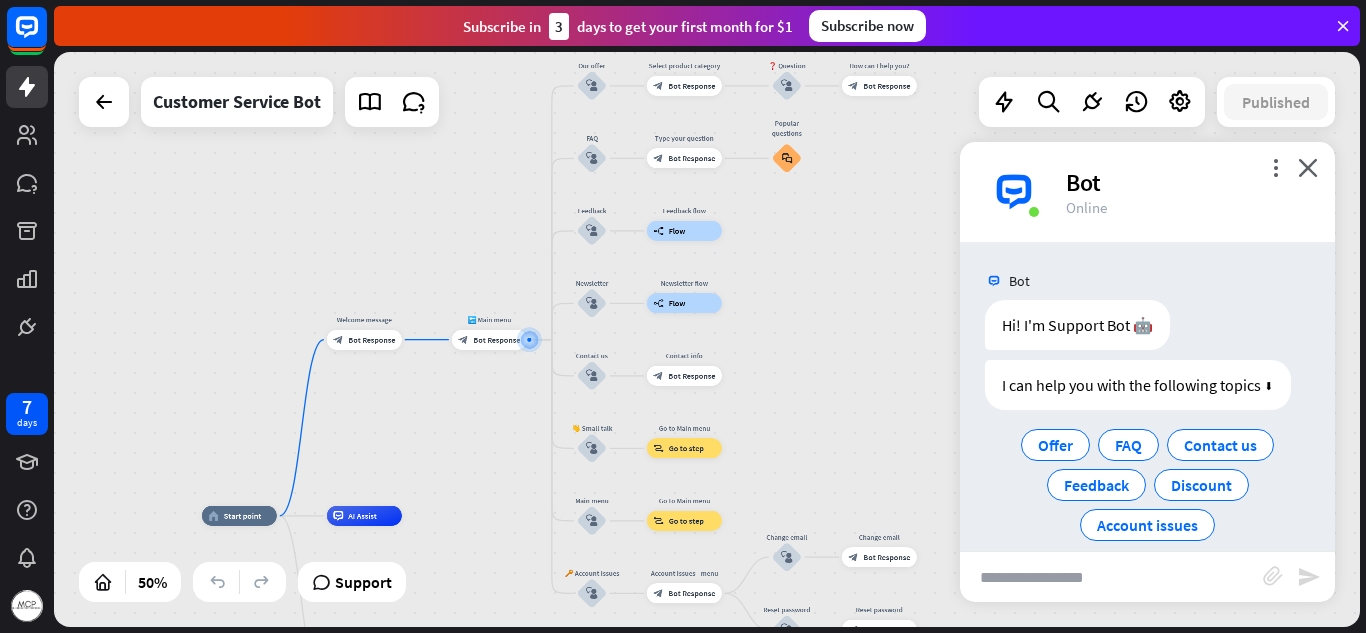 scroll, scrollTop: 24, scrollLeft: 0, axis: vertical 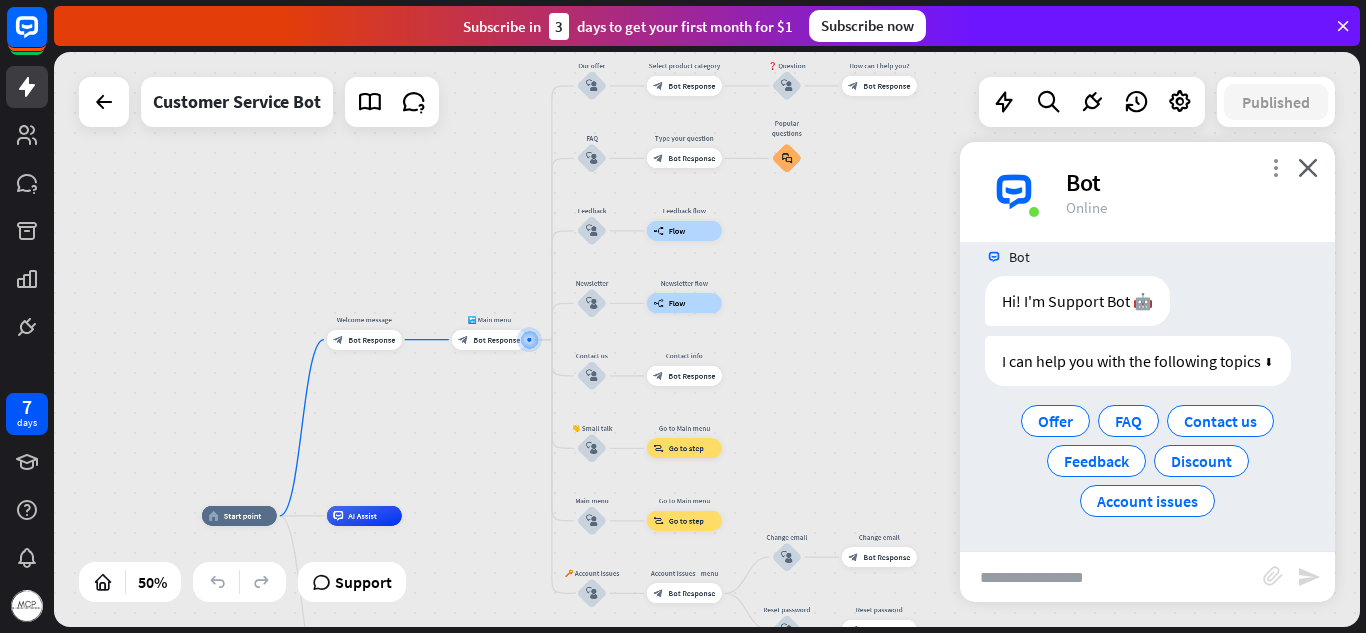 click on "more_vert" at bounding box center [1275, 167] 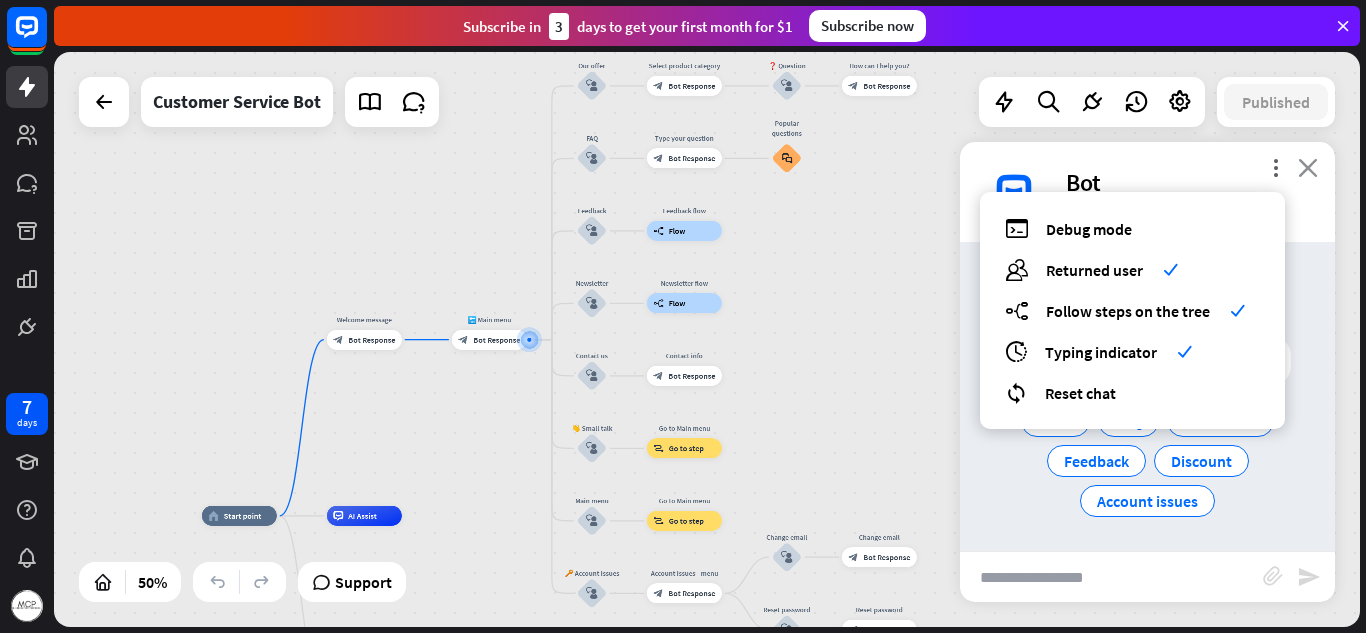 click on "close" at bounding box center [1308, 167] 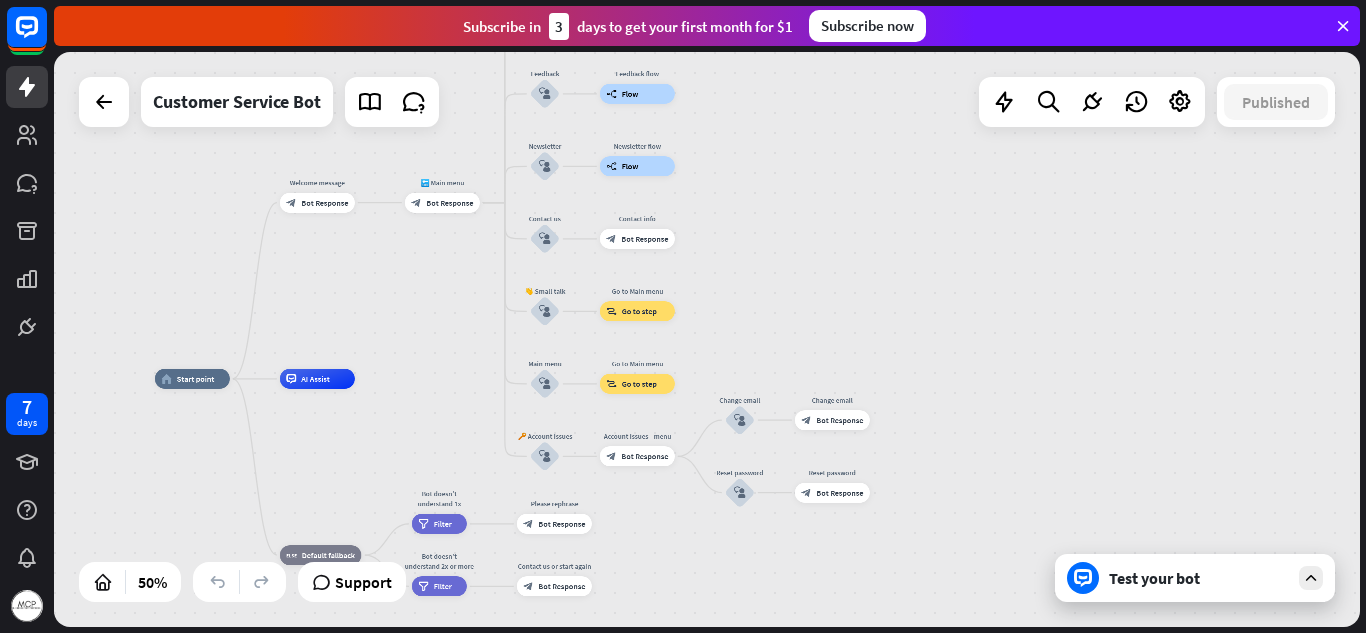 drag, startPoint x: 178, startPoint y: 403, endPoint x: 131, endPoint y: 266, distance: 144.83784 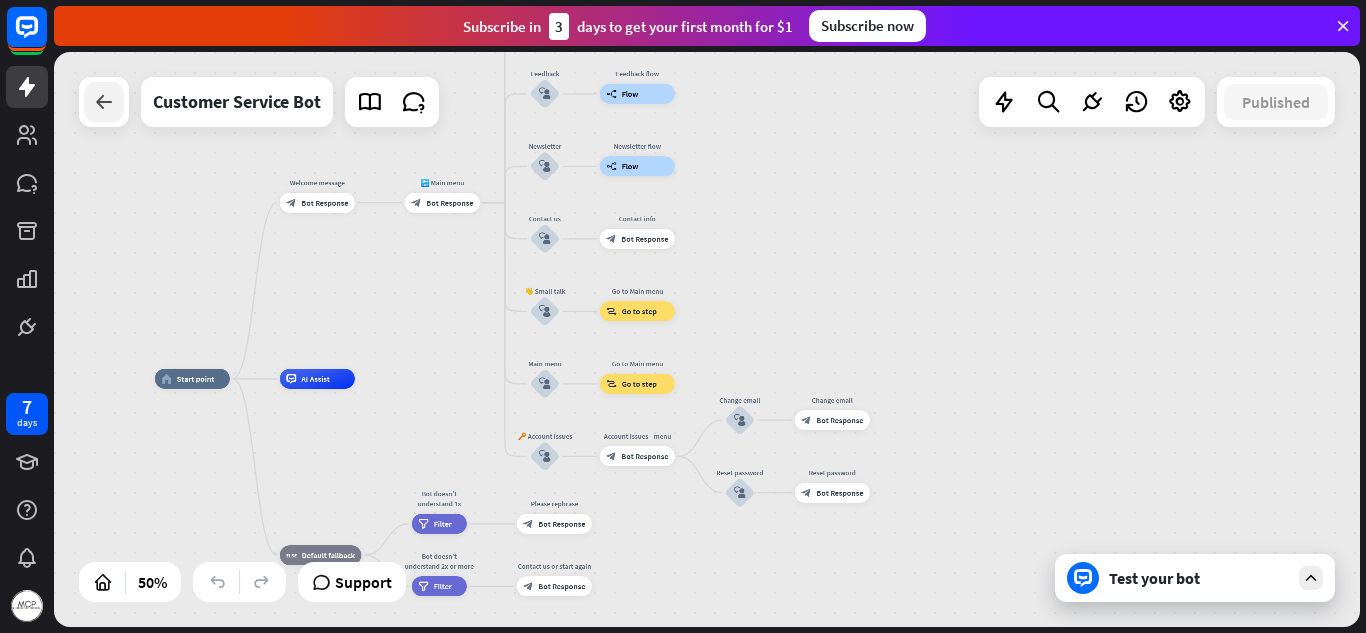 click at bounding box center (104, 102) 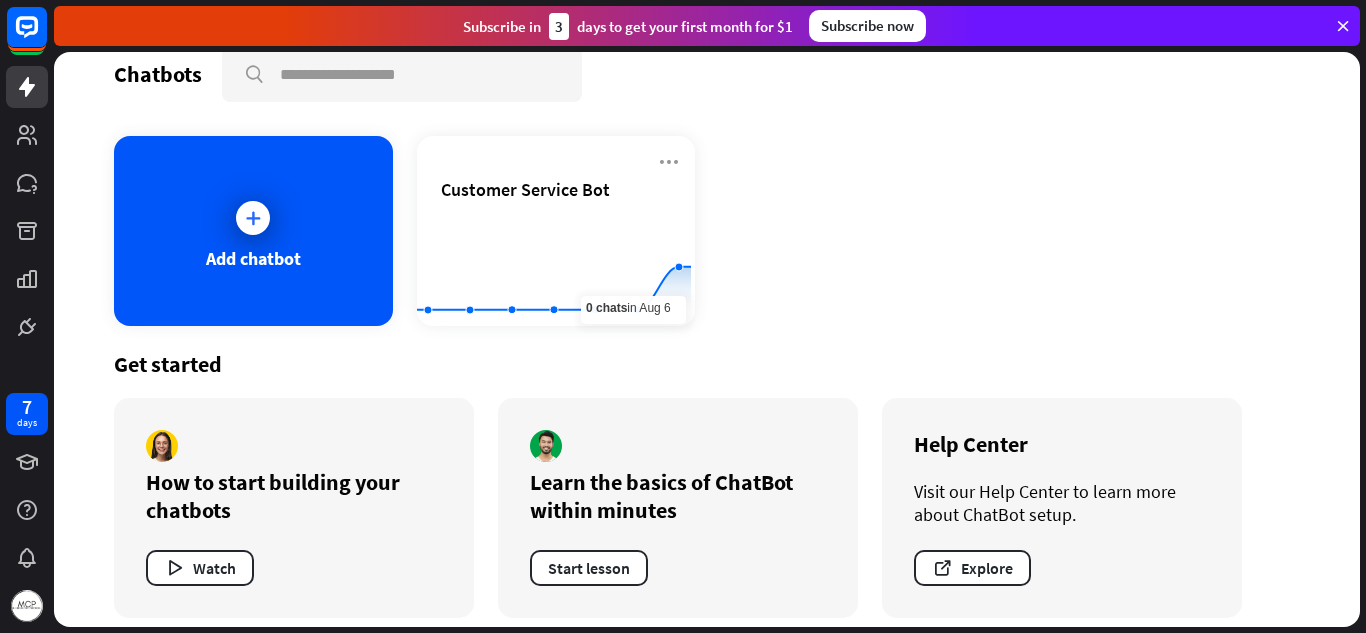 scroll, scrollTop: 45, scrollLeft: 0, axis: vertical 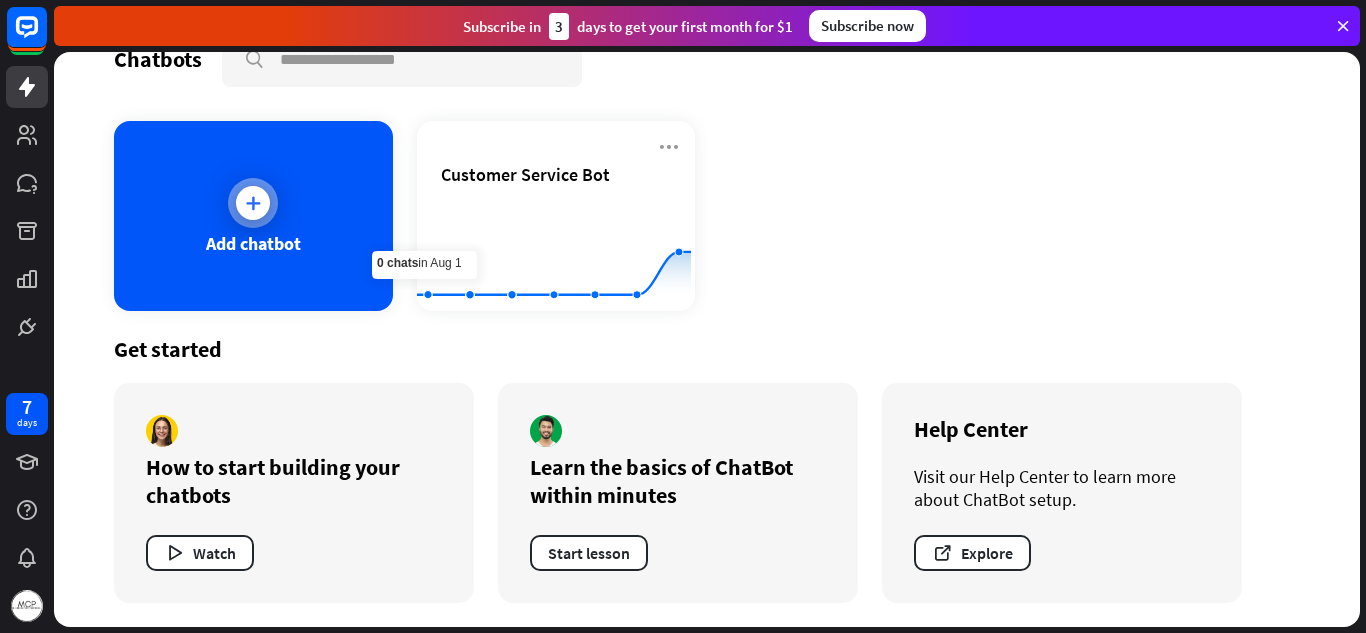 click on "Add chatbot" at bounding box center (253, 216) 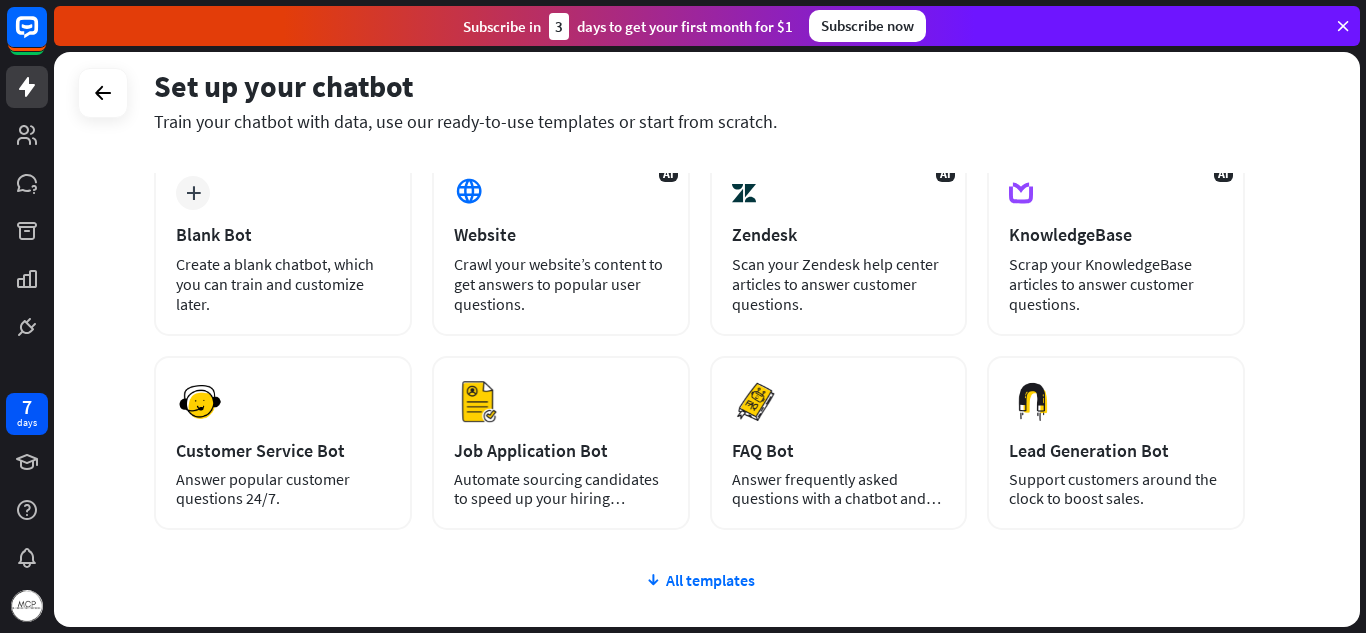 scroll, scrollTop: 252, scrollLeft: 0, axis: vertical 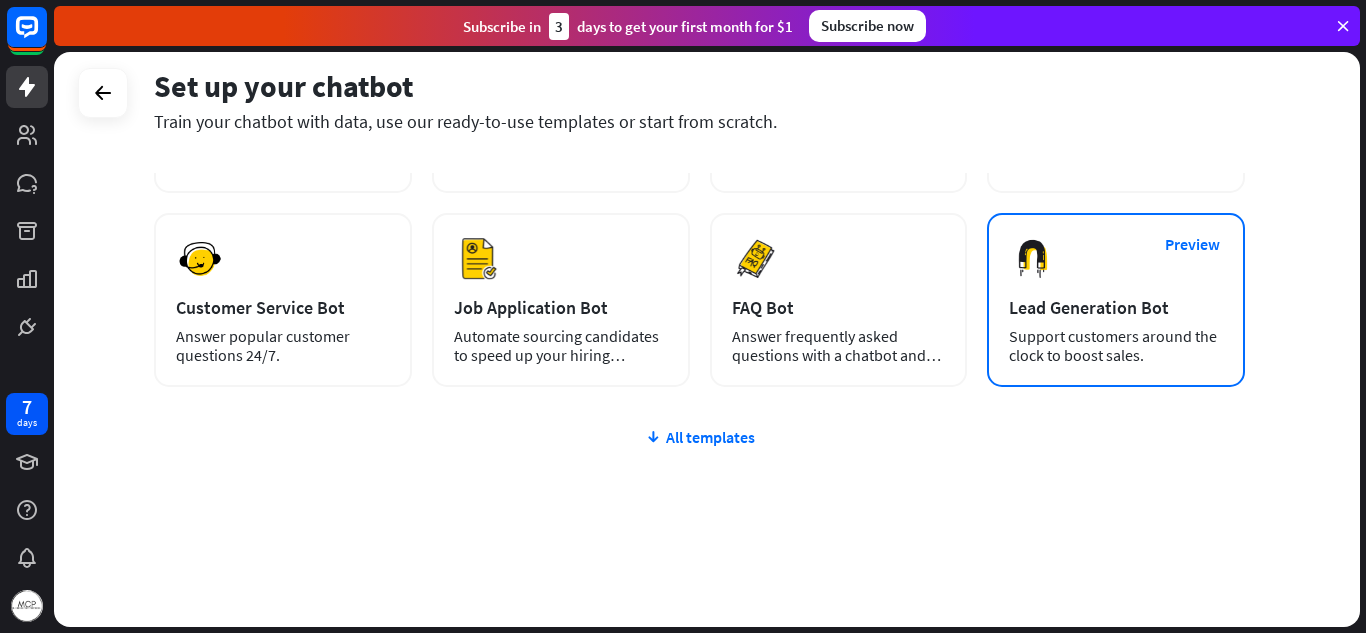 click on "Support customers around the clock to boost sales." at bounding box center [1116, 346] 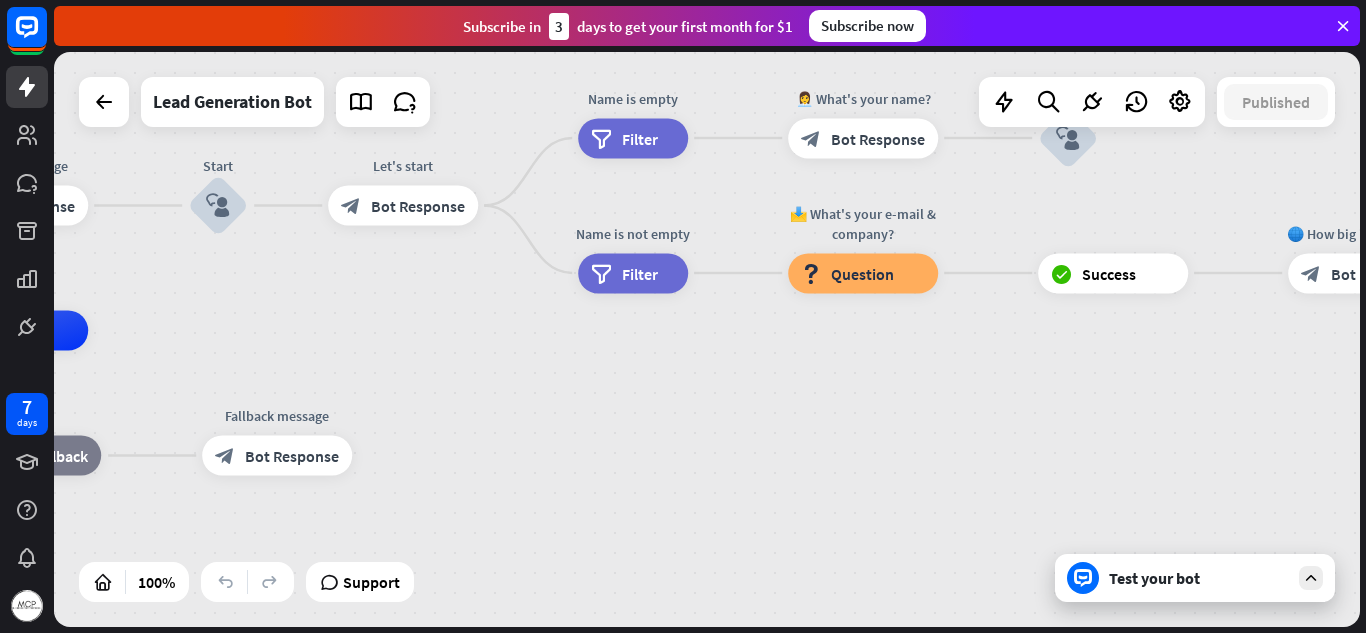 drag, startPoint x: 1171, startPoint y: 395, endPoint x: 544, endPoint y: 386, distance: 627.0646 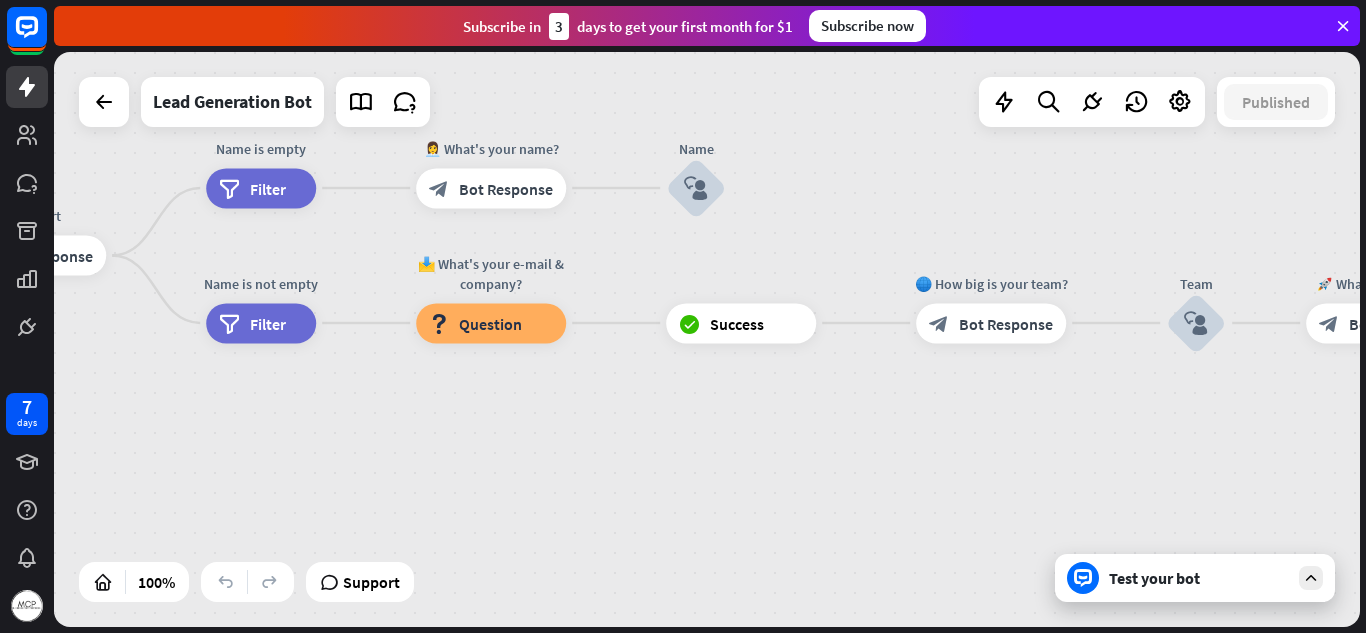 drag, startPoint x: 1020, startPoint y: 384, endPoint x: 598, endPoint y: 415, distance: 423.1371 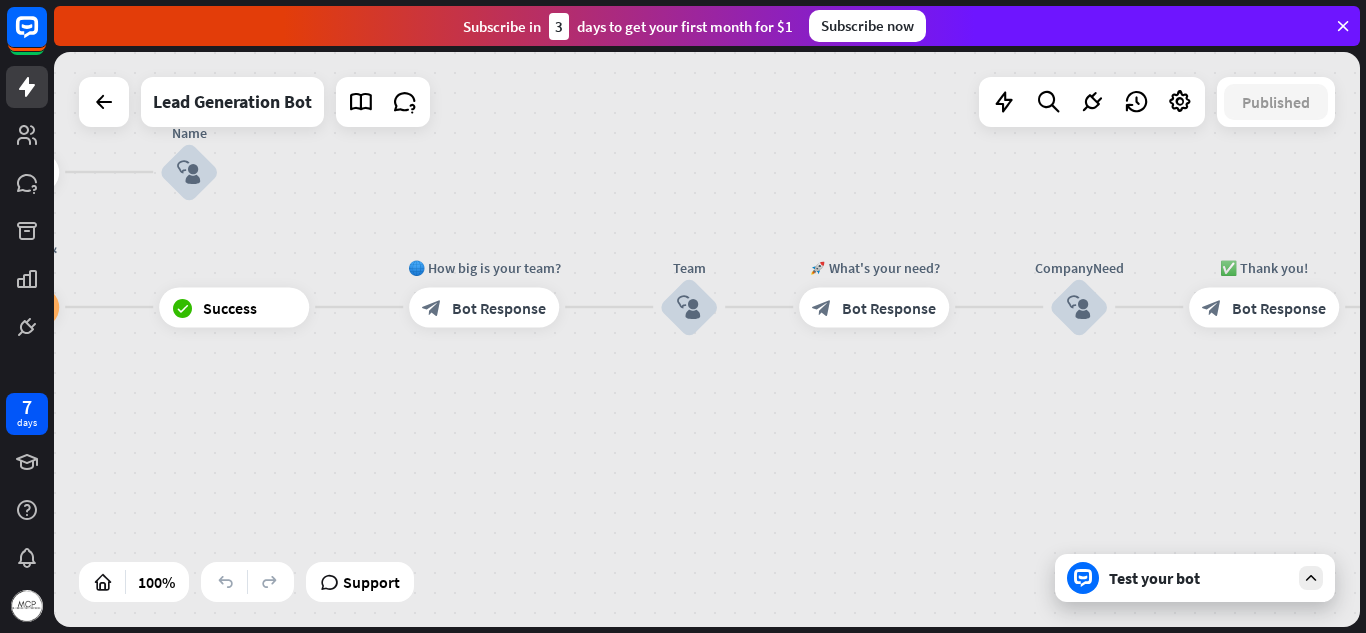 drag, startPoint x: 1030, startPoint y: 396, endPoint x: 560, endPoint y: 399, distance: 470.00958 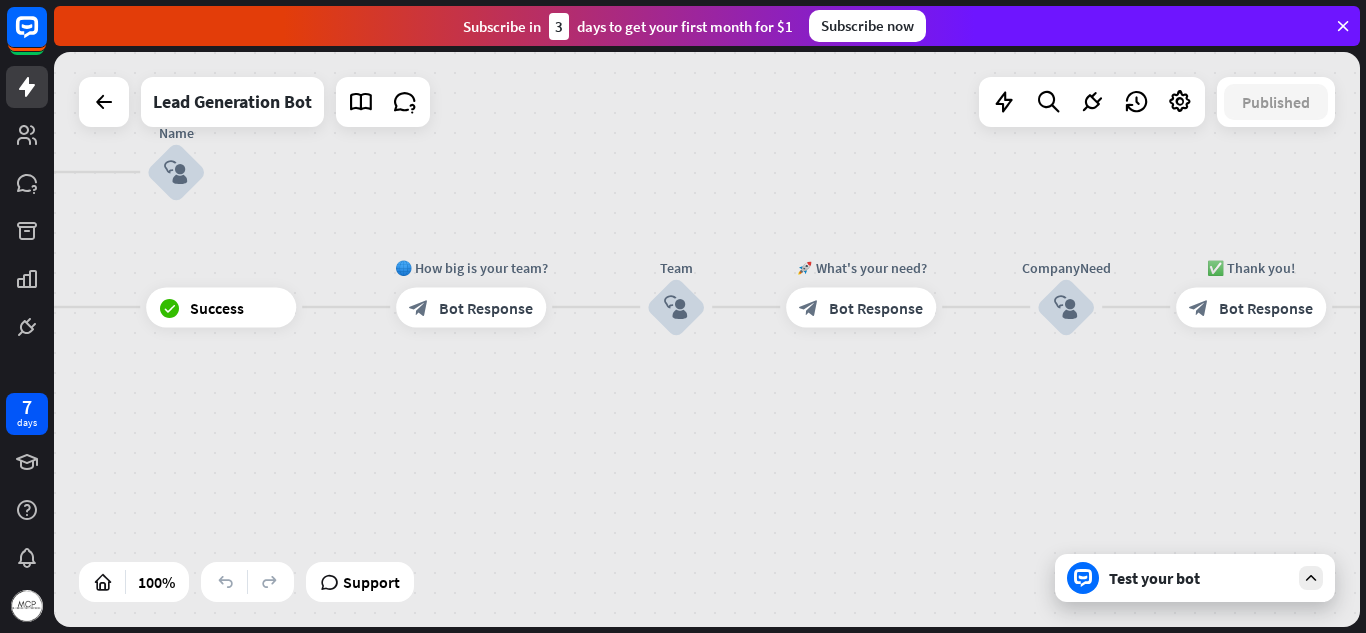 drag, startPoint x: 957, startPoint y: 424, endPoint x: 778, endPoint y: 375, distance: 185.58556 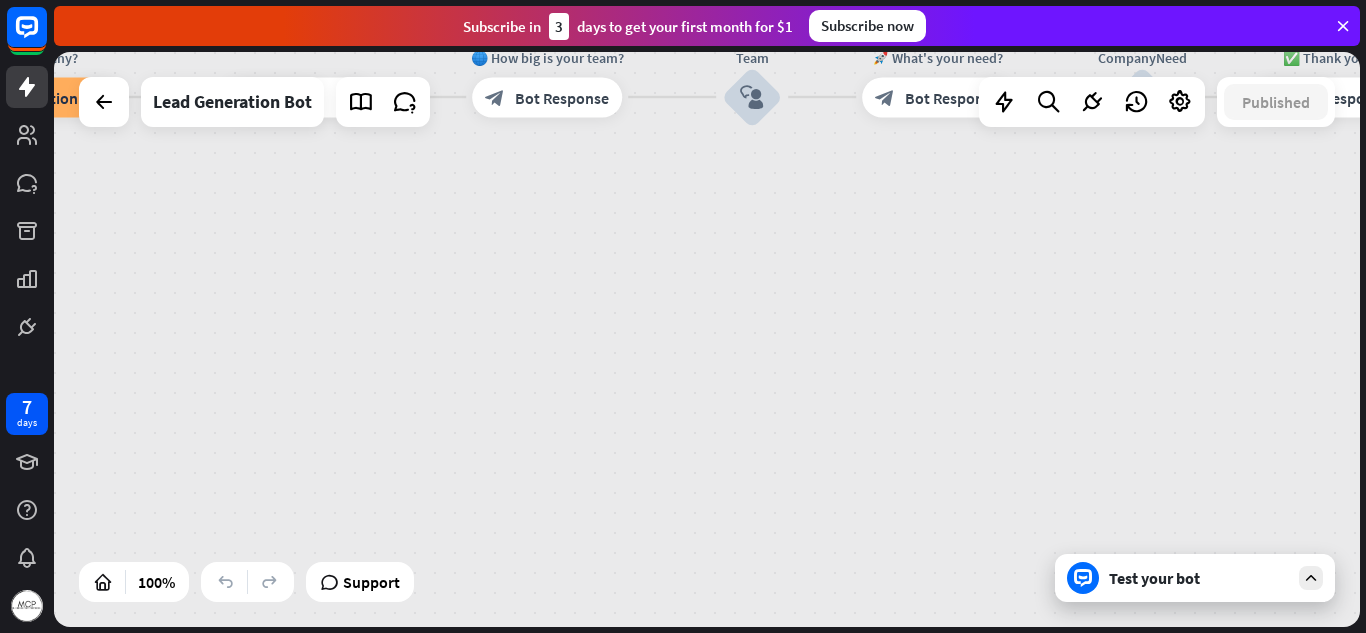 drag, startPoint x: 986, startPoint y: 438, endPoint x: 1063, endPoint y: 231, distance: 220.85742 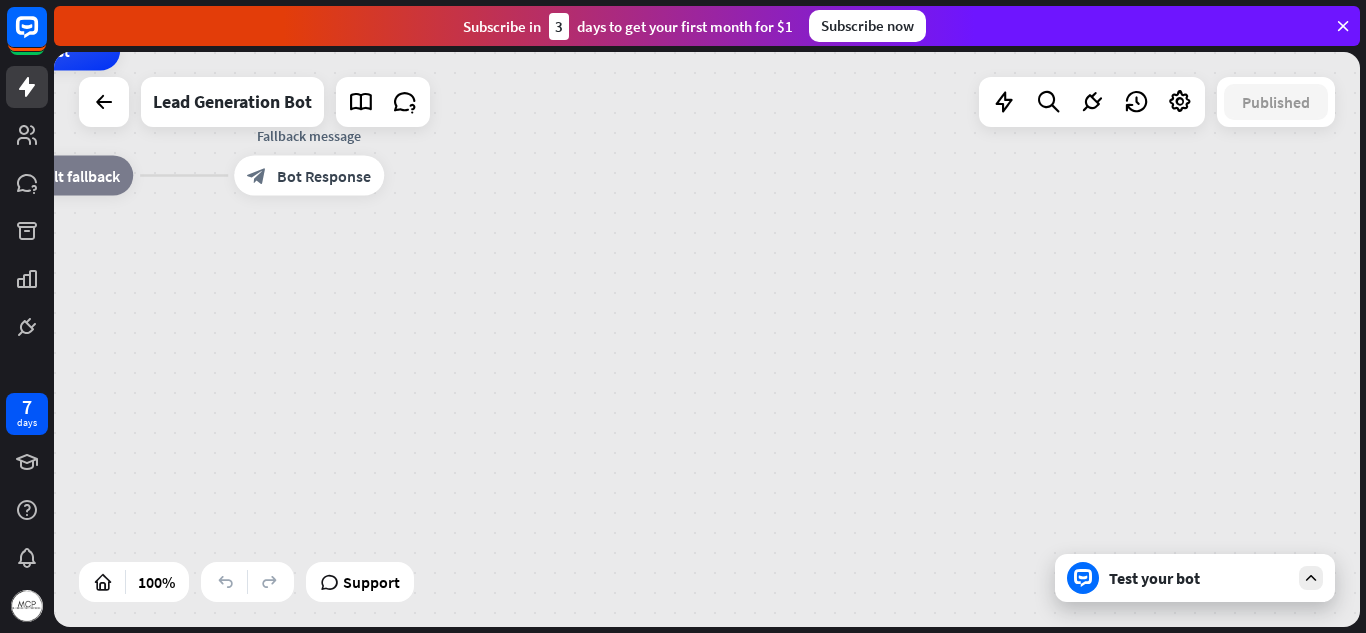 drag, startPoint x: 517, startPoint y: 387, endPoint x: 903, endPoint y: 330, distance: 390.18585 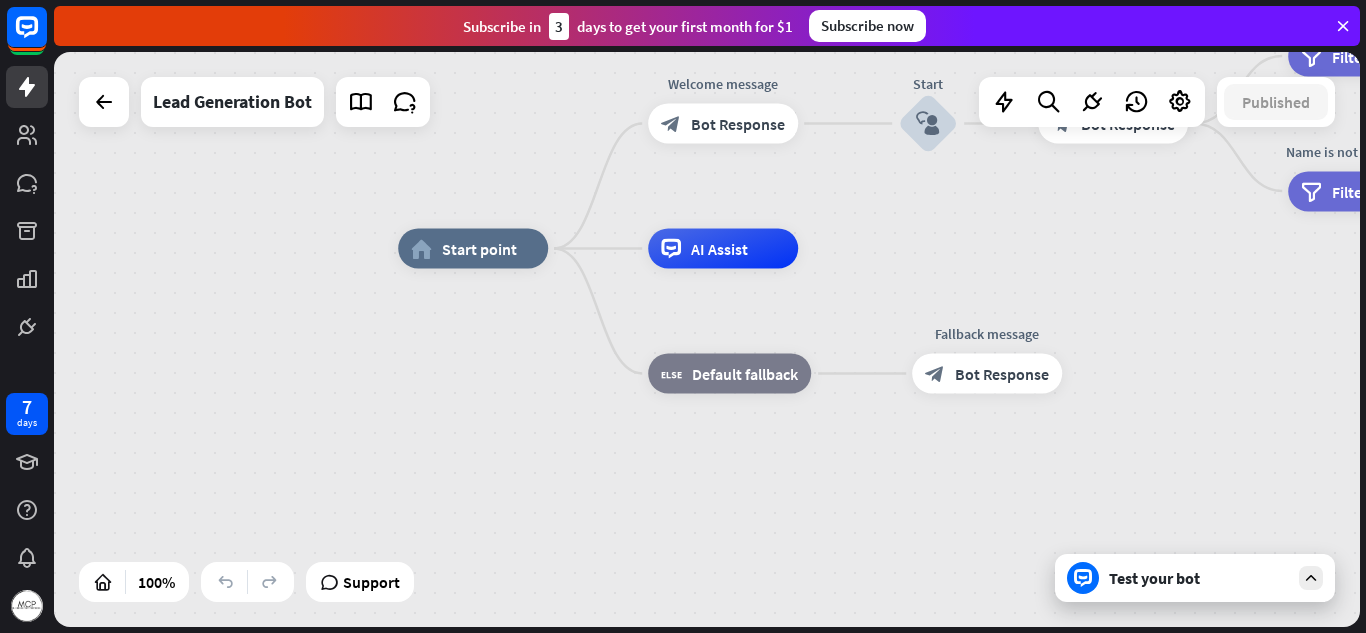 drag, startPoint x: 436, startPoint y: 355, endPoint x: 1114, endPoint y: 551, distance: 705.762 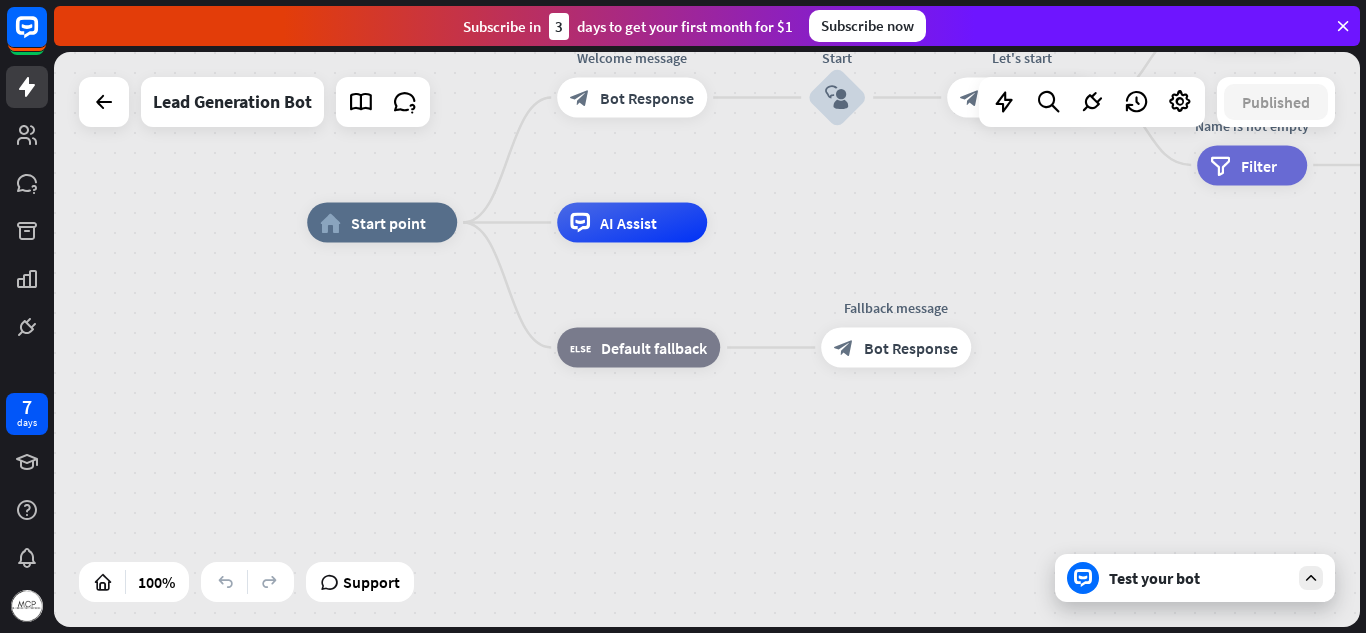 drag, startPoint x: 670, startPoint y: 455, endPoint x: 579, endPoint y: 429, distance: 94.641426 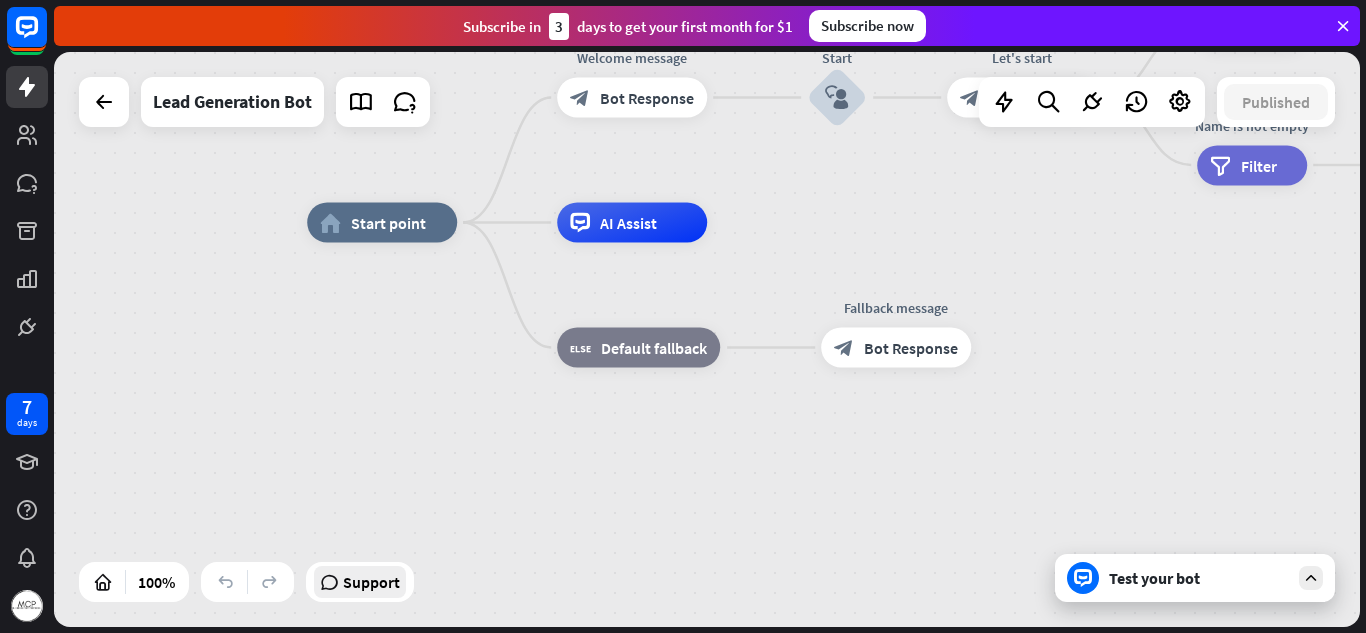 click on "Support" at bounding box center [371, 582] 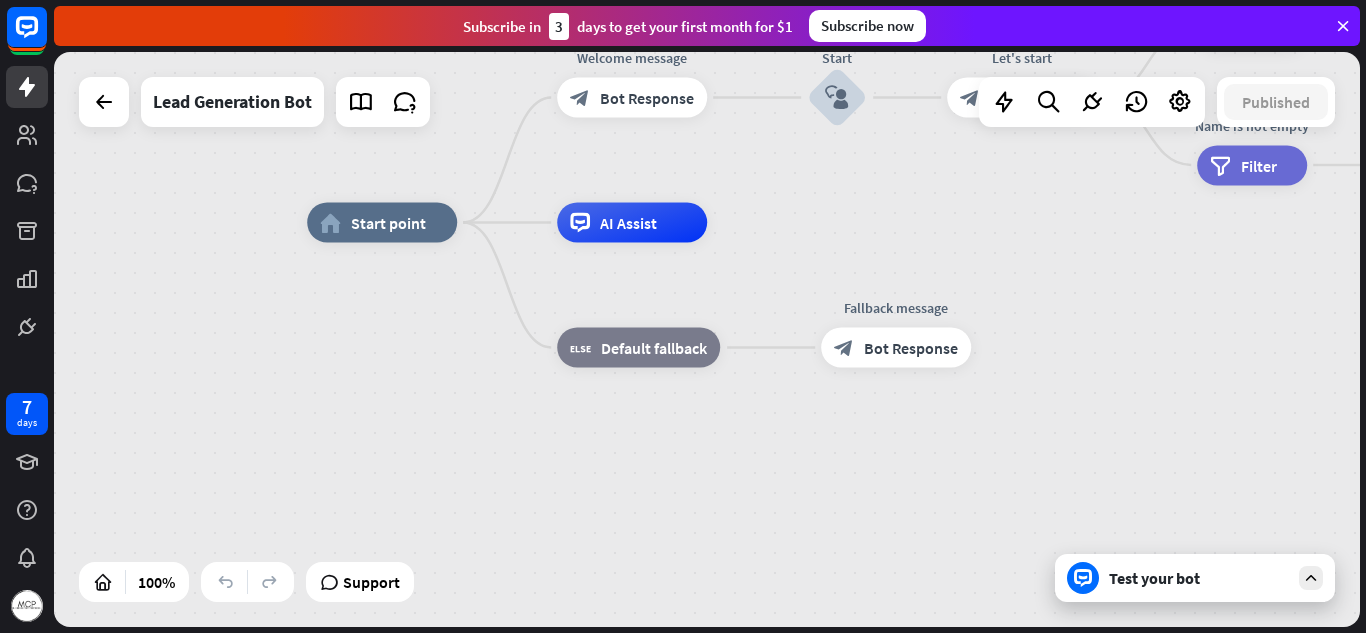 click on "home_2   Start point                 Welcome message   block_bot_response   Bot Response                 Start   block_user_response                 Let's start   block_bot_response   Bot Response                 Name is empty   filter   Filter                 👩‍💼 What's your [PERSON_NAME]?   block_bot_response   Bot Response                 Name   block_user_response                 Name is not empty   filter   Filter                 📩 What's your [EMAIL] & company?   block_question   Question                   block_success   Success                 🌐 How big is your team?   block_bot_response   Bot Response                 Team   block_user_response                 🚀 What's your need?   block_bot_response   Bot Response                 CompanyNeed   block_user_response                 ✅ Thank you!   block_bot_response   Bot Response                   block_close_chat   Close chat                     AI Assist                   block_fallback   Default fallback" at bounding box center [960, 510] 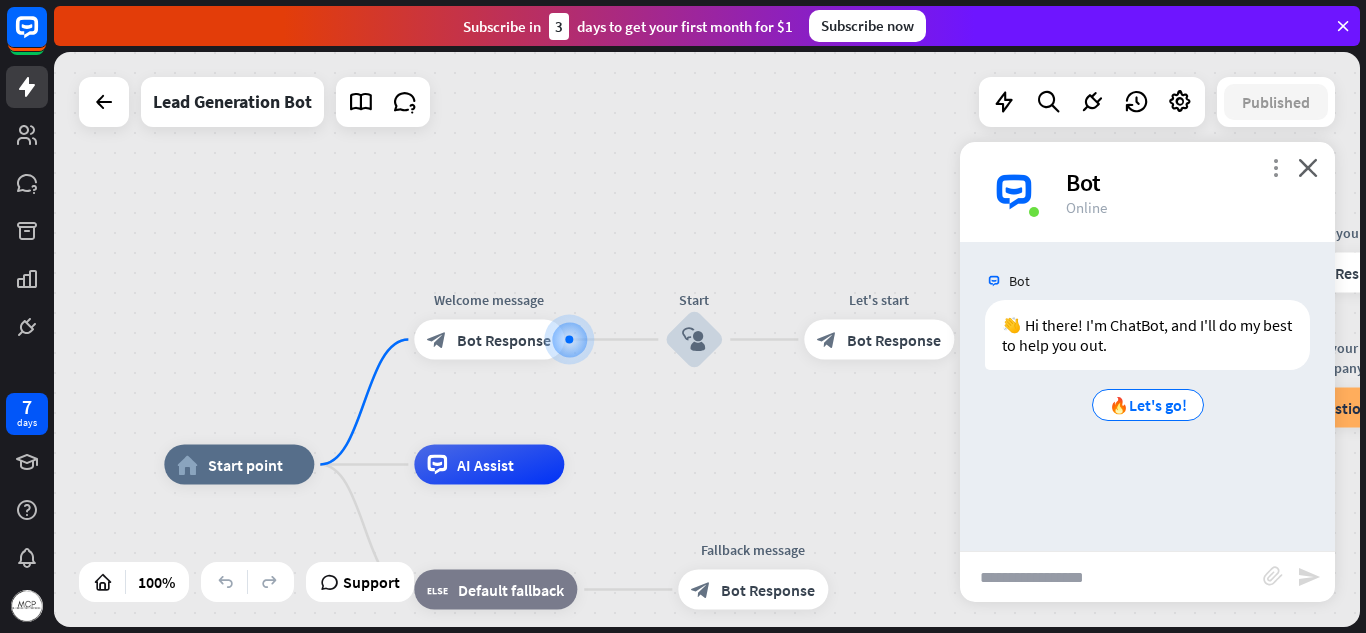 click on "more_vert" at bounding box center [1275, 167] 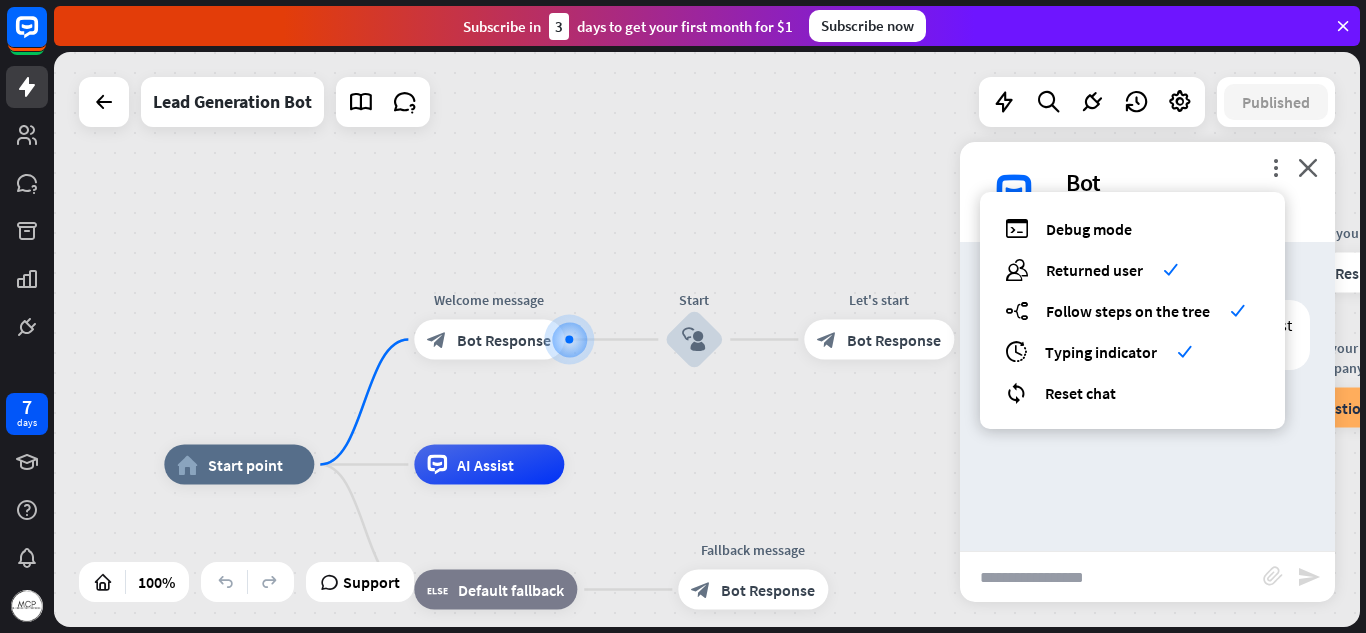 click on "Bot
👋 Hi there! I'm ChatBot, and I'll do my best to help you out.   🔥Let's go!
Today 7:24 PM
Show JSON" at bounding box center [1147, 396] 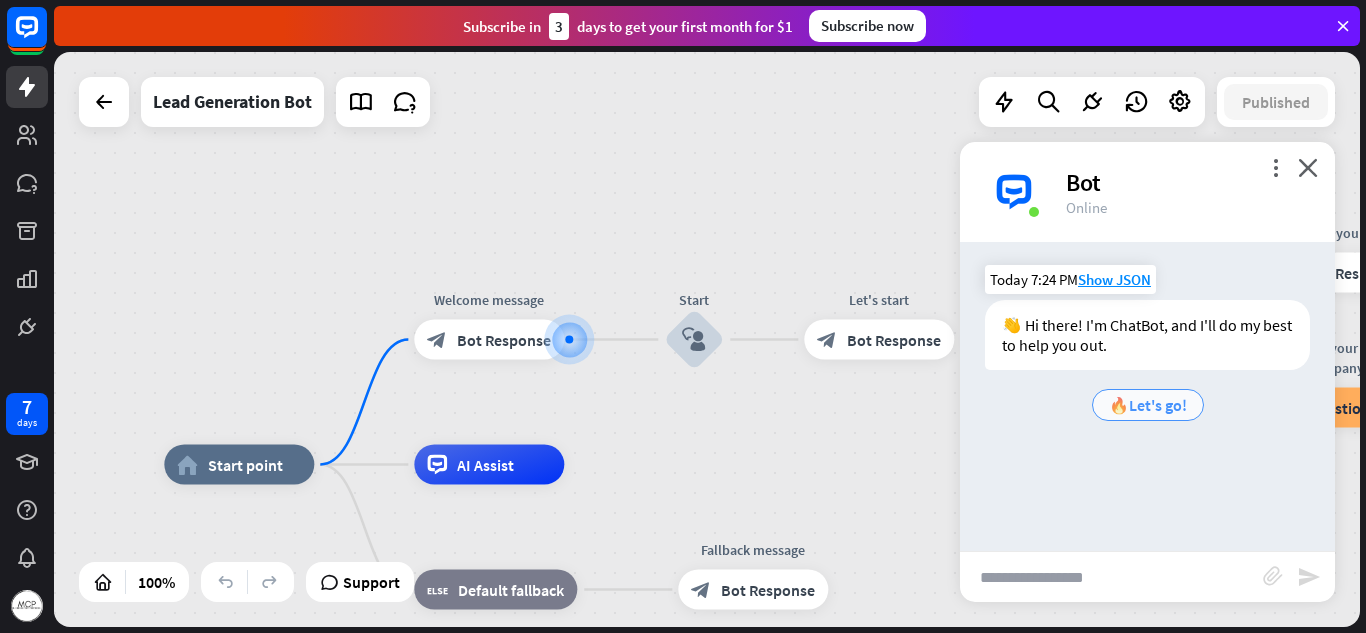 click on "🔥Let's go!" at bounding box center (1148, 405) 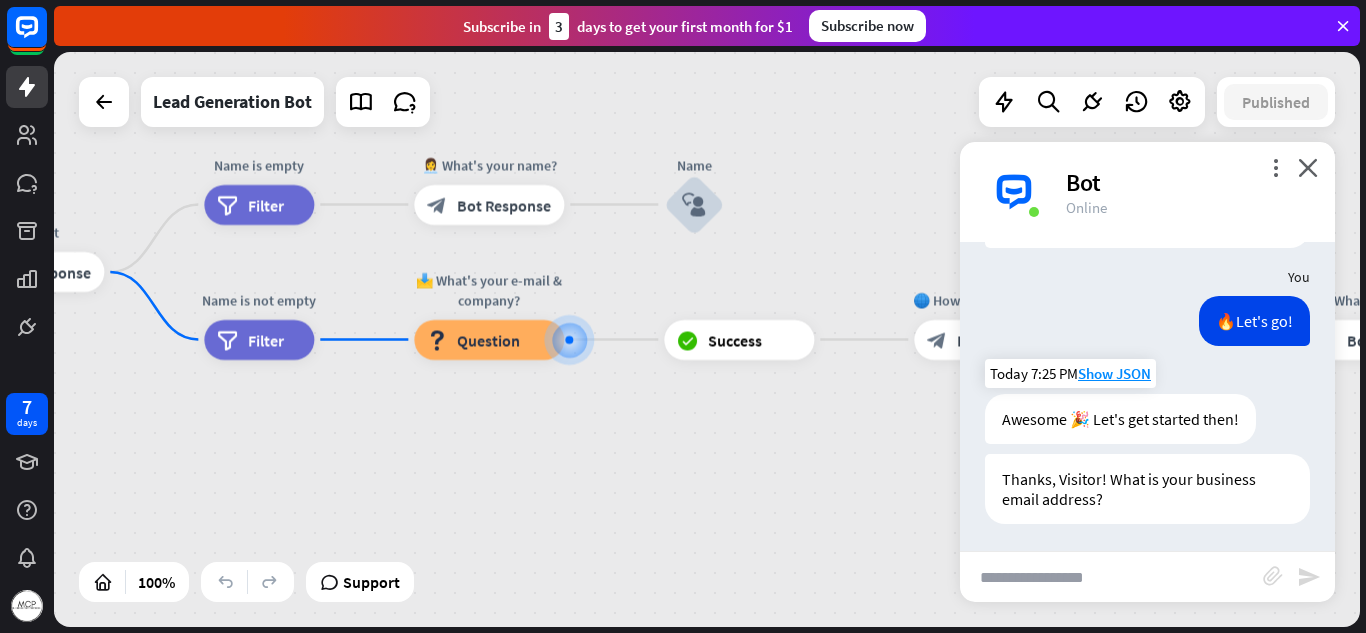 scroll, scrollTop: 125, scrollLeft: 0, axis: vertical 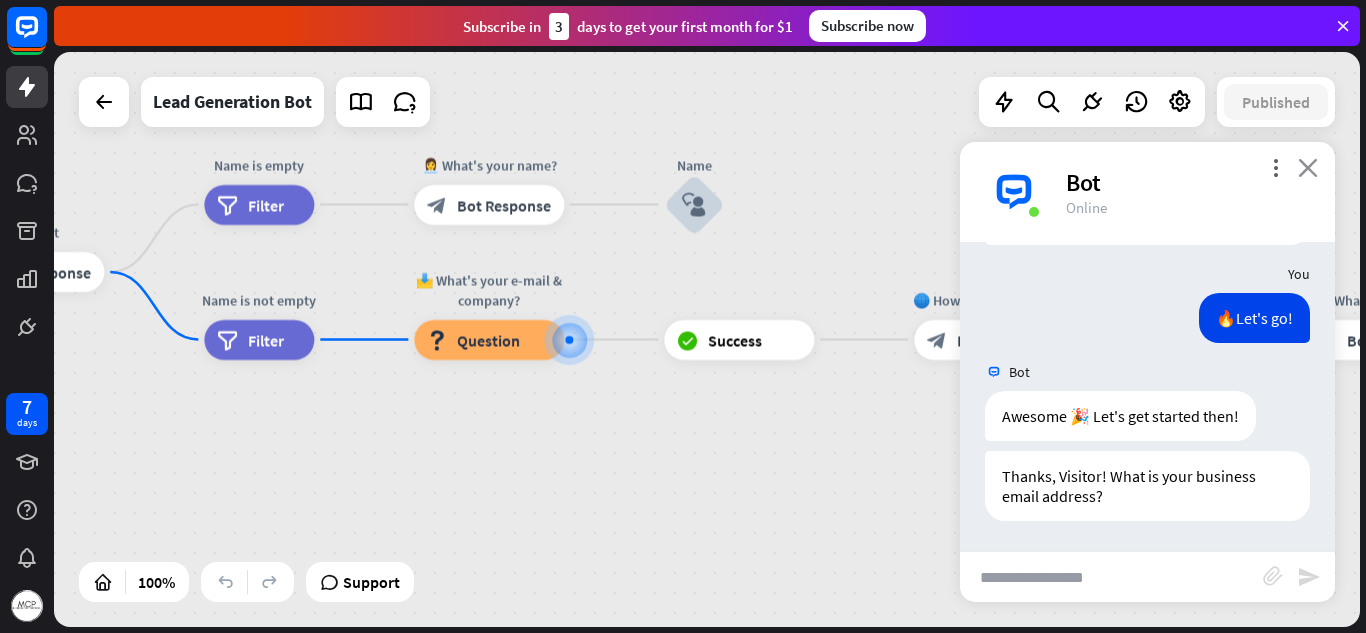 click on "close" at bounding box center (1308, 167) 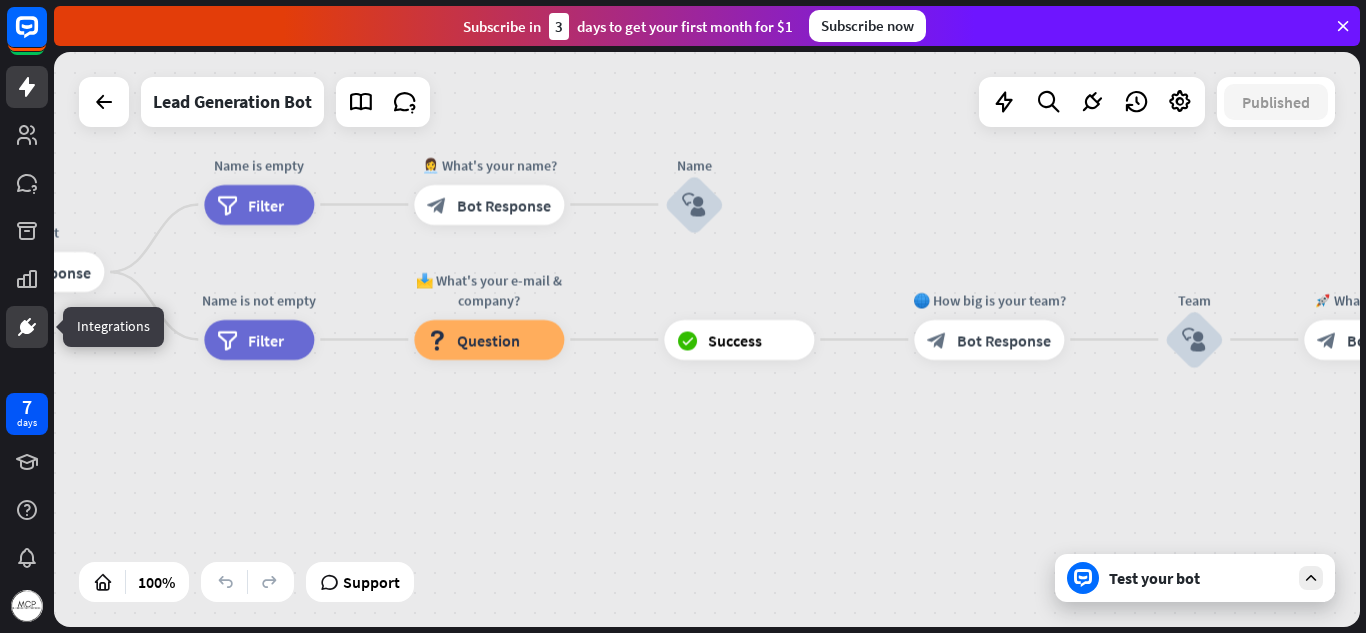 click 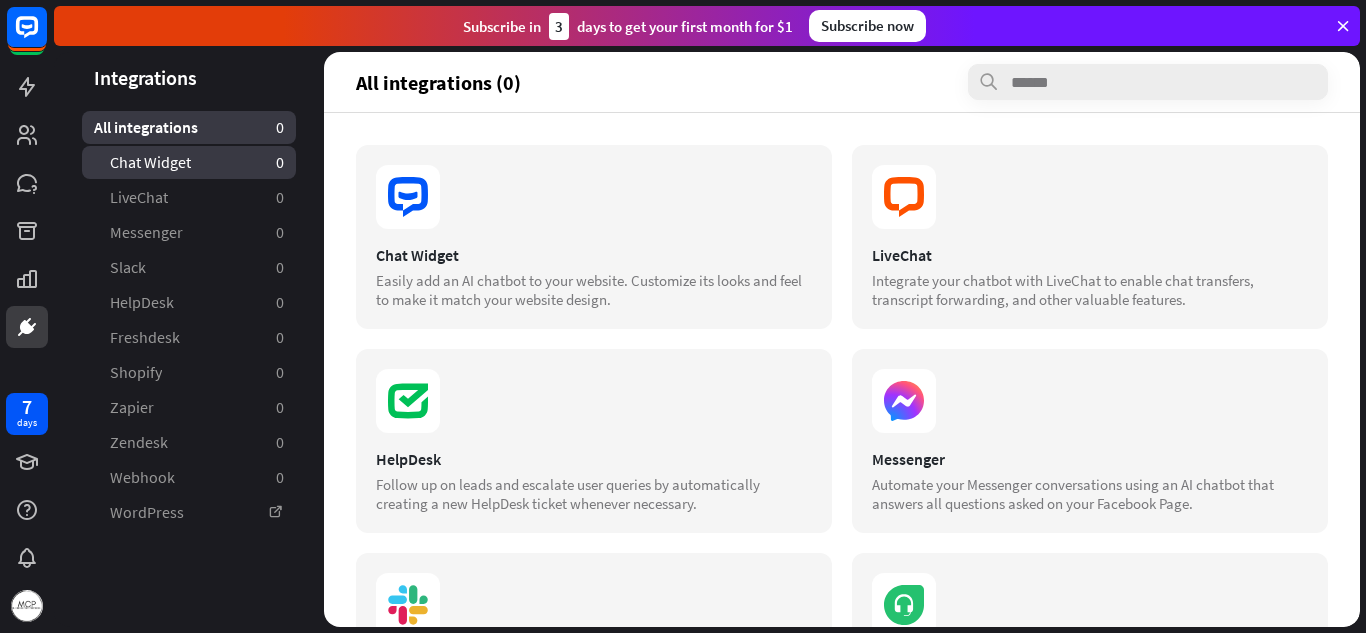 click on "Chat Widget
0" at bounding box center (189, 162) 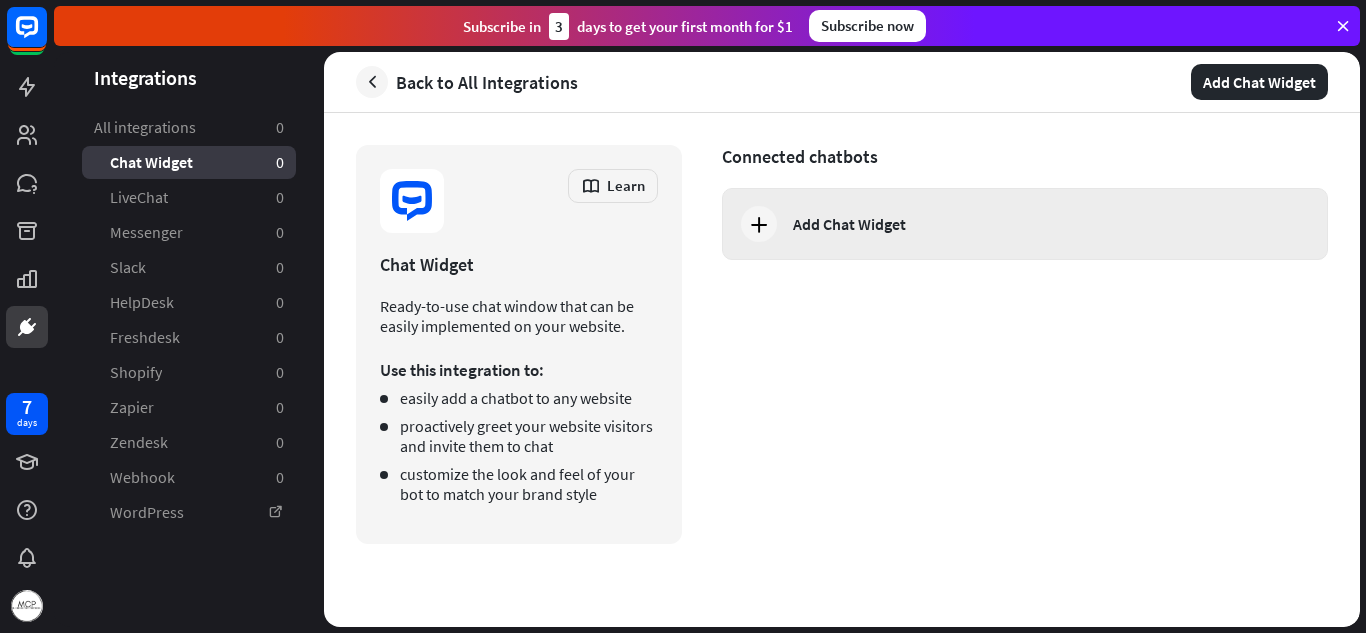 click on "Add Chat Widget" at bounding box center (1025, 224) 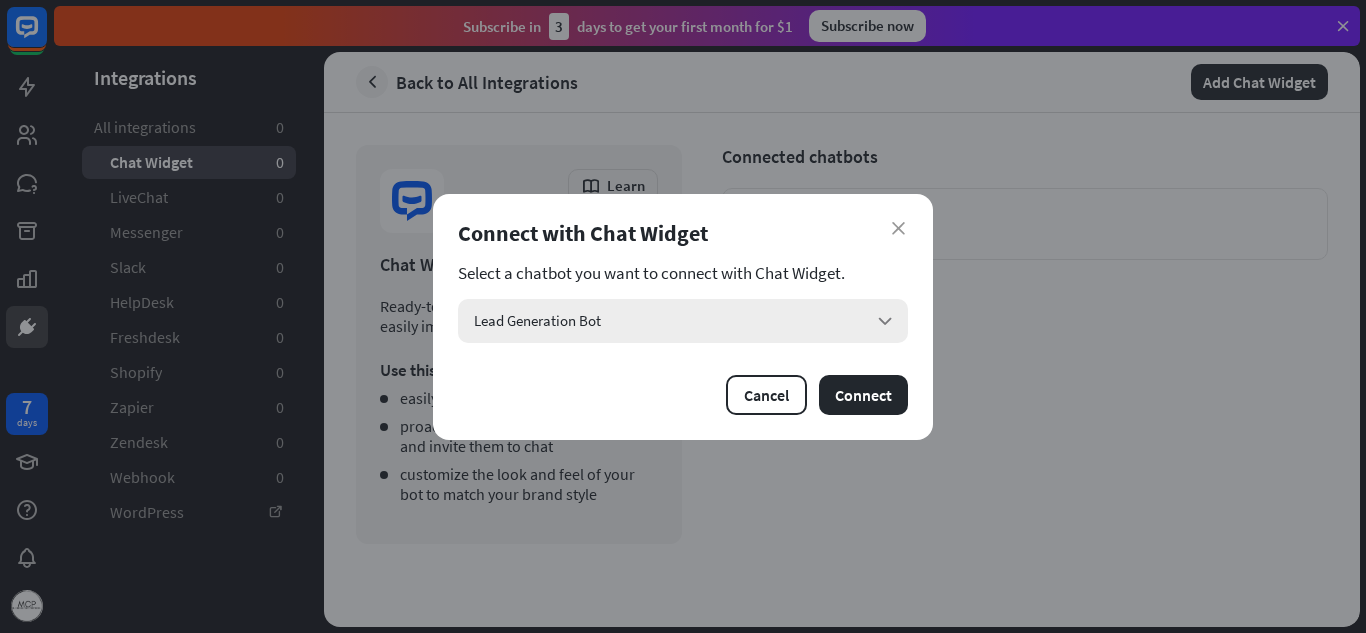 click on "Lead Generation Bot
arrow_down" at bounding box center (683, 321) 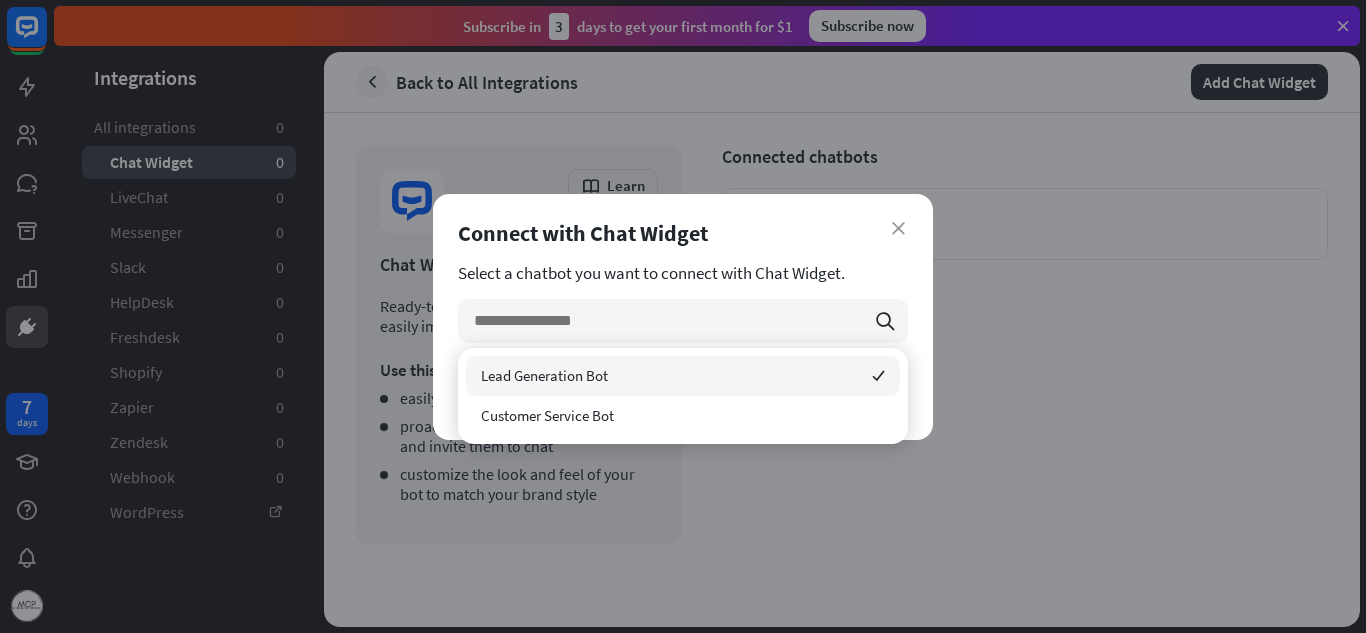 click on "Select a chatbot you want to connect with
Chat Widget." at bounding box center (683, 273) 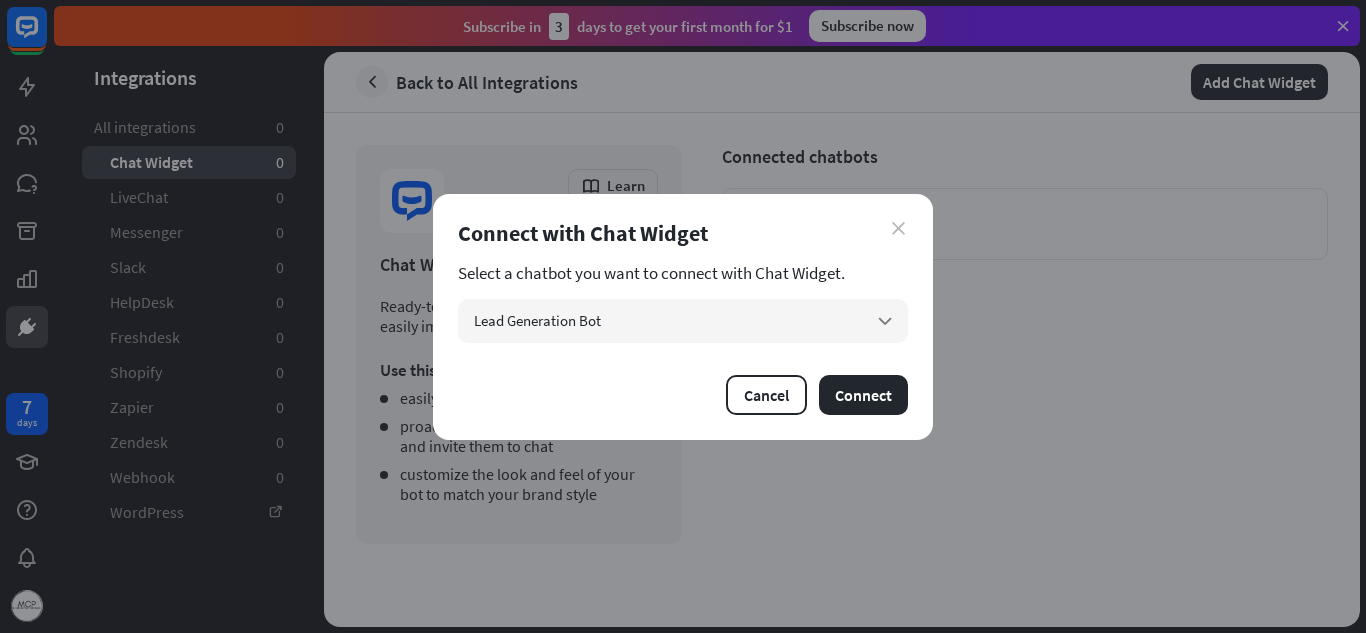 click on "close" at bounding box center (898, 228) 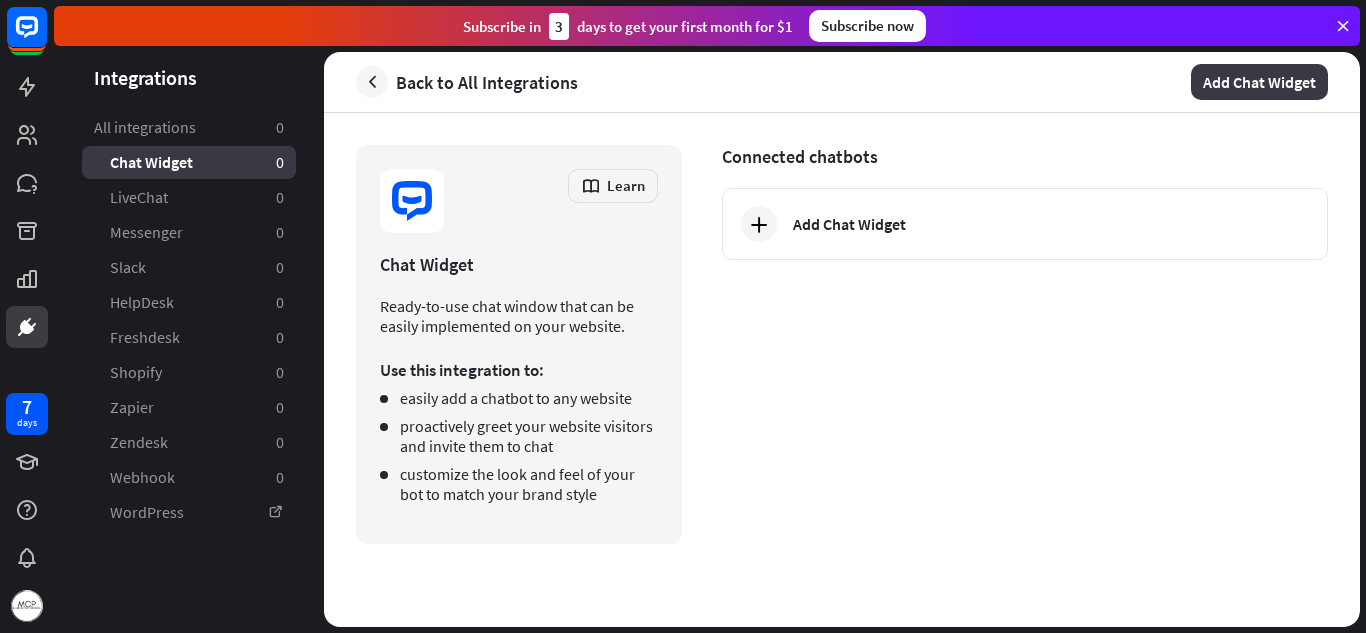 click on "Add Chat Widget" at bounding box center [1259, 82] 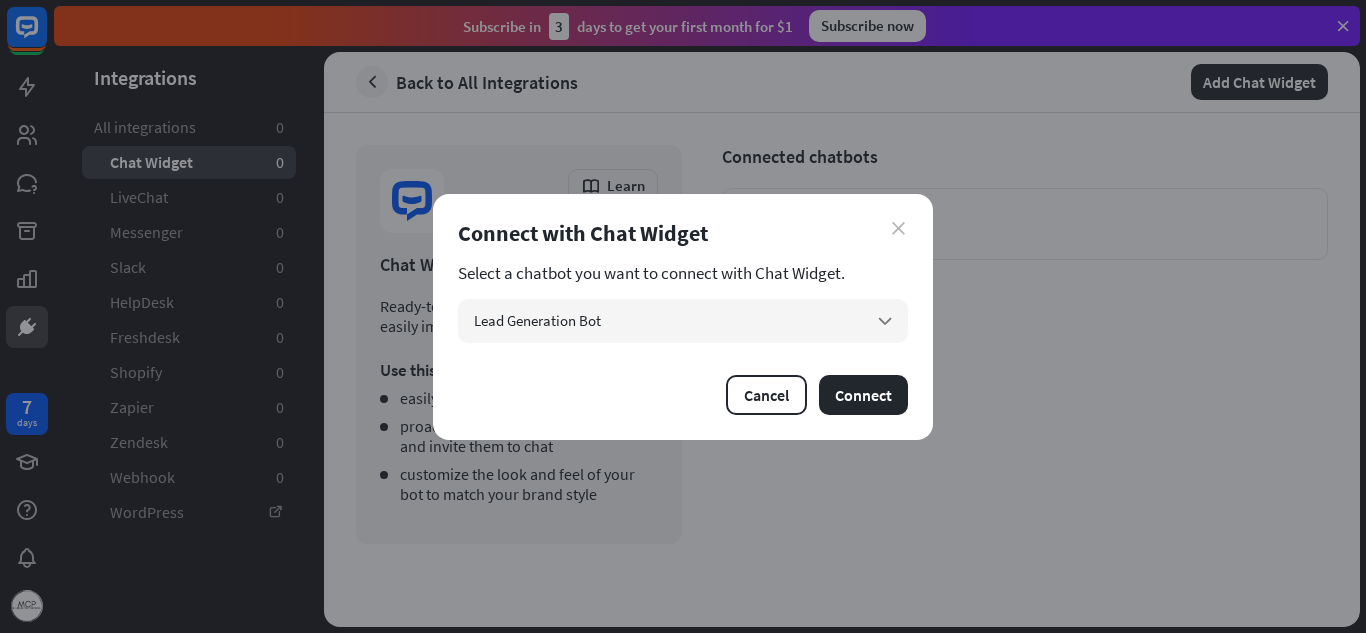 click on "close" at bounding box center (898, 228) 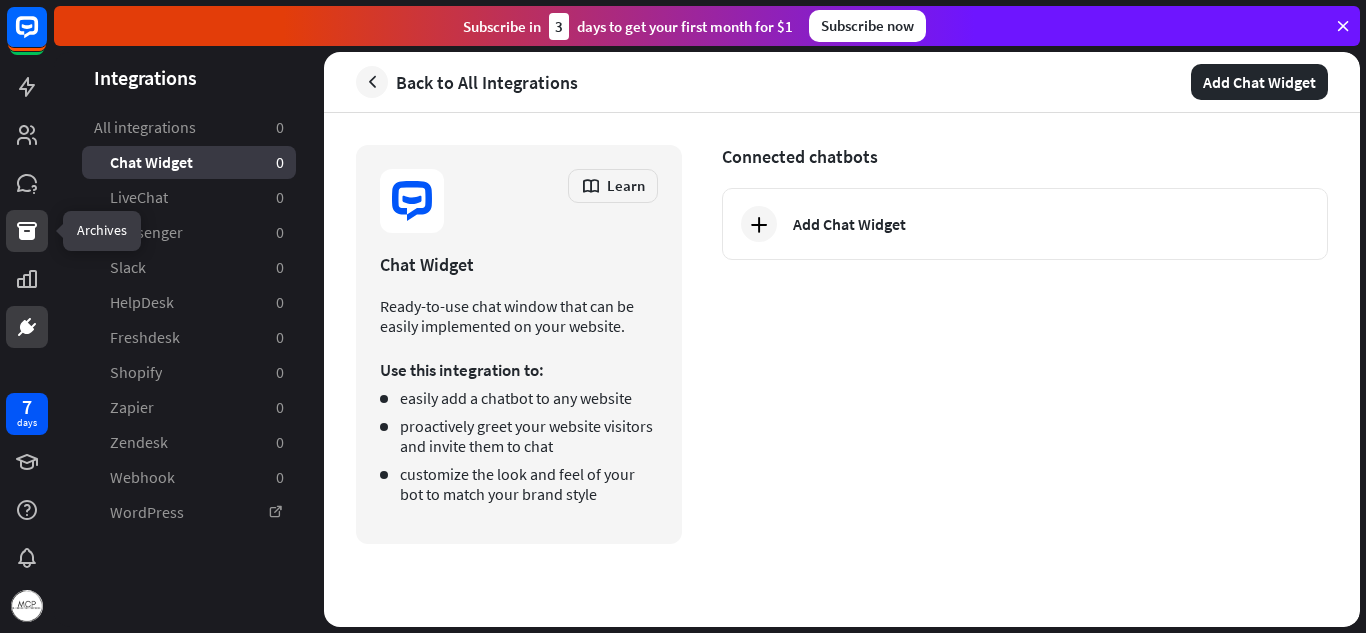 click 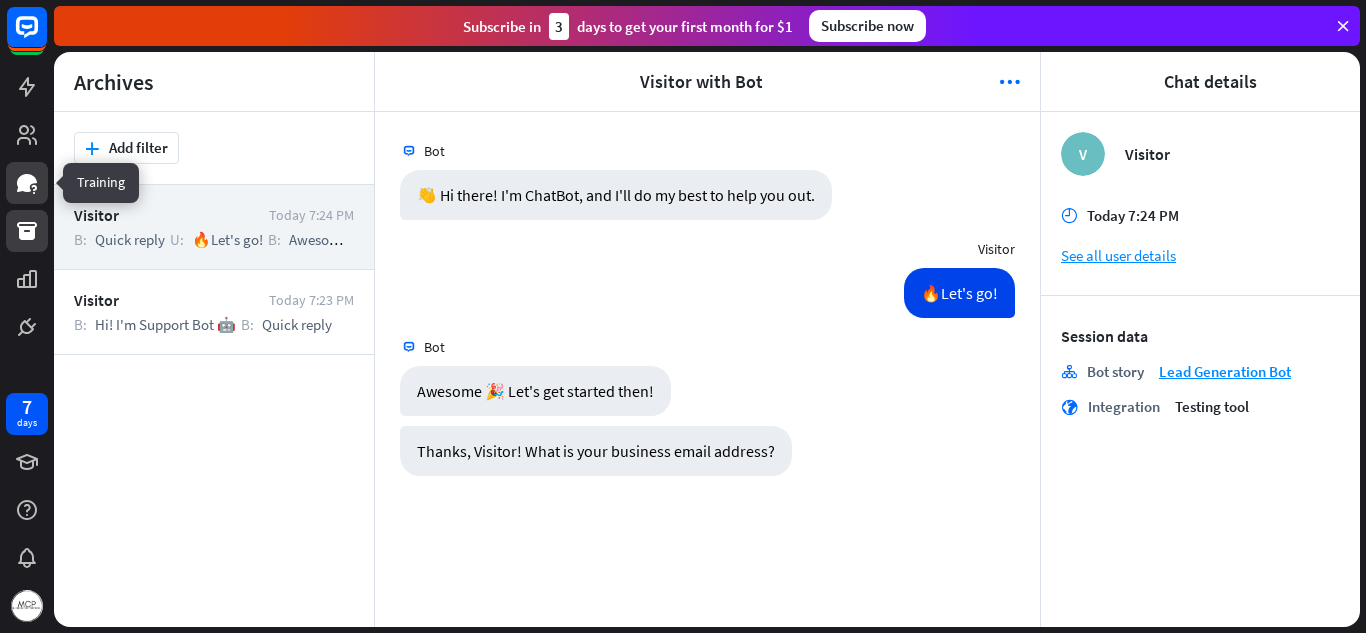 click 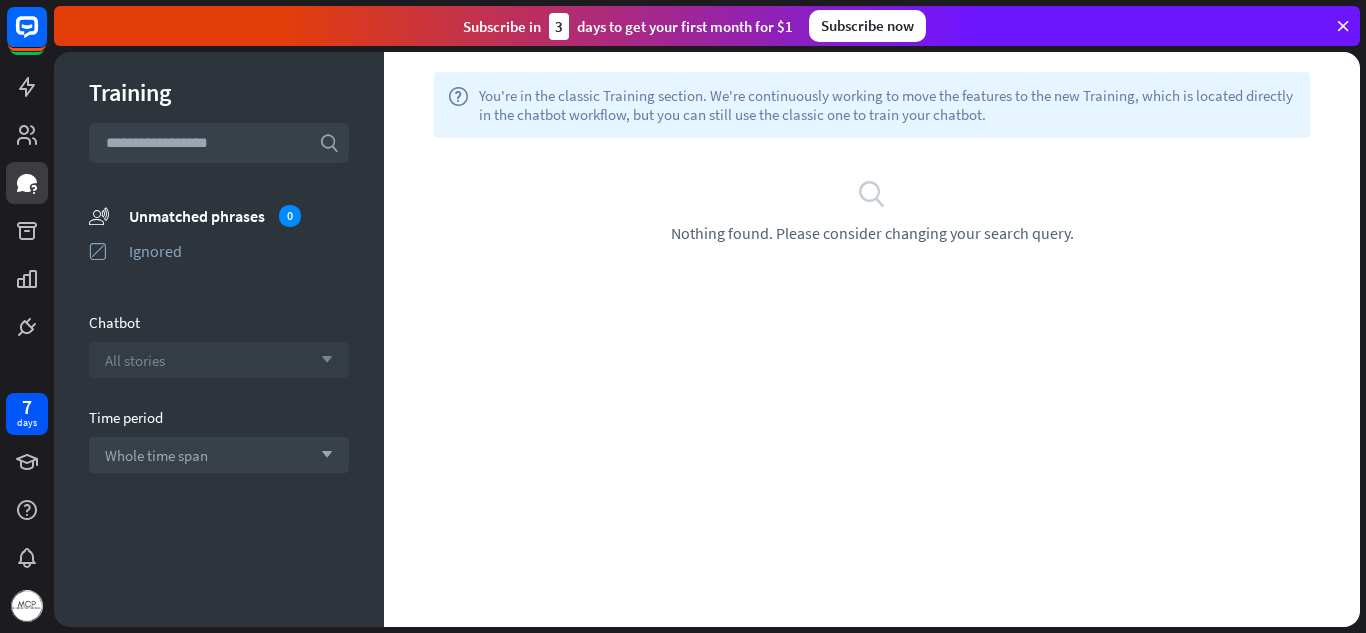 click on "All stories" at bounding box center (135, 360) 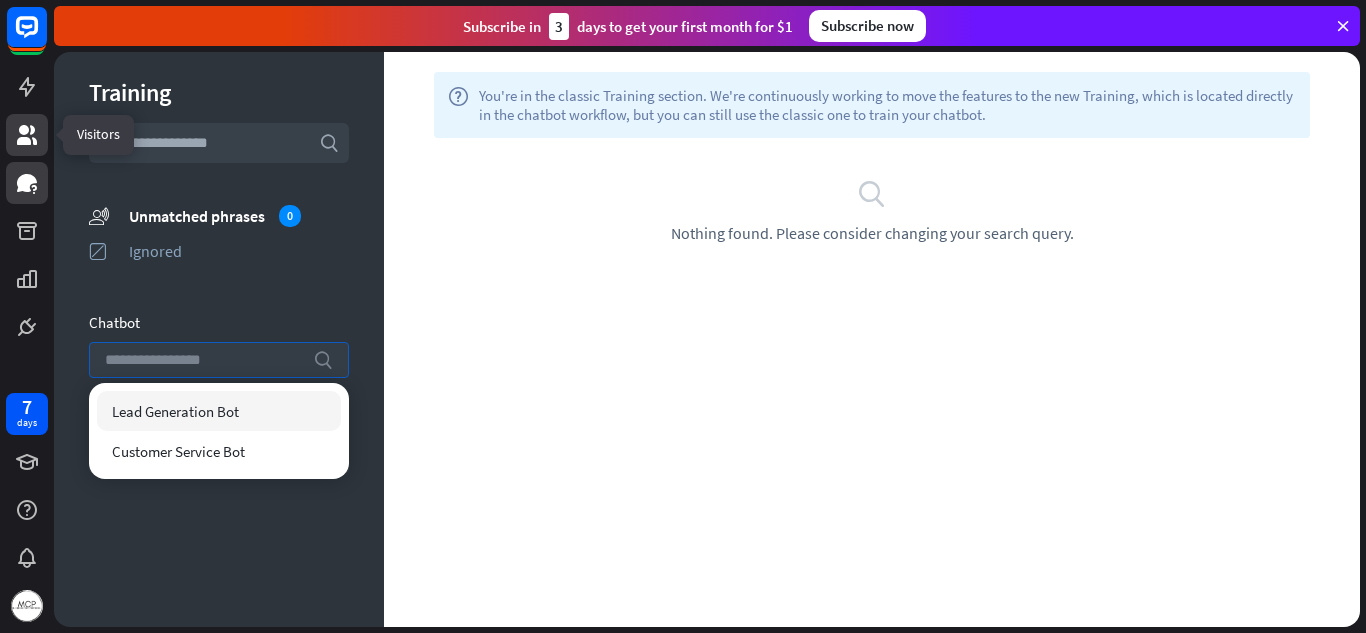 click 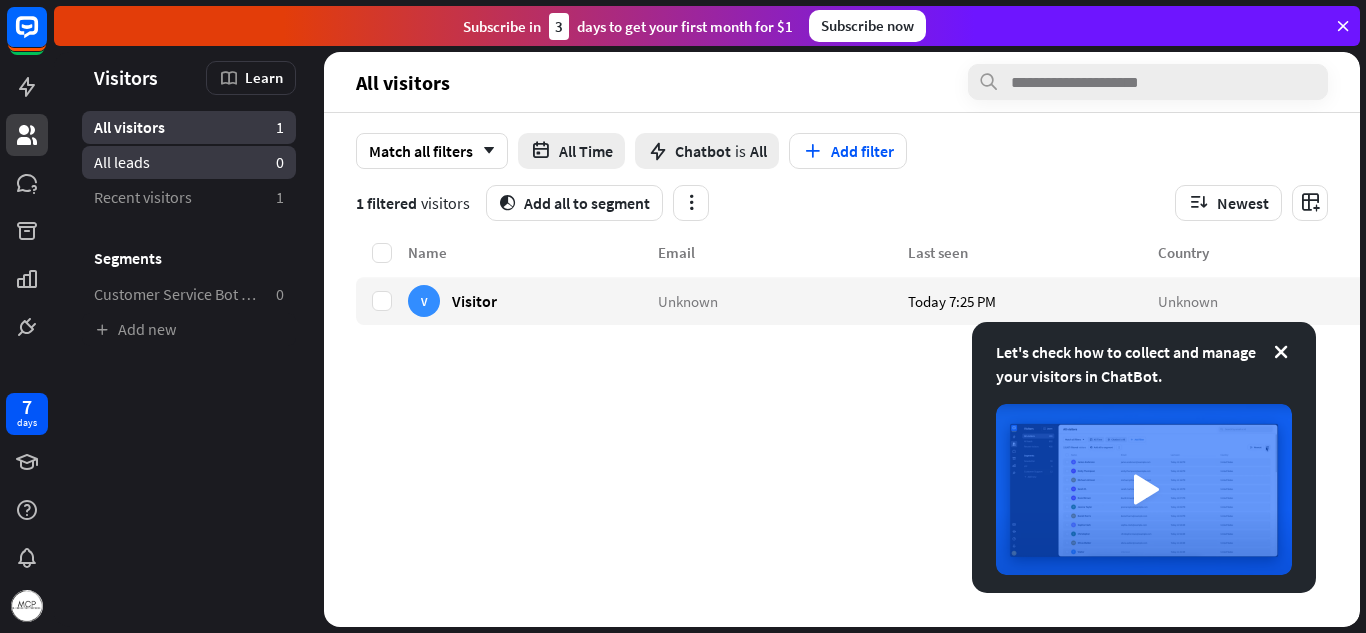 click on "All leads" at bounding box center [122, 162] 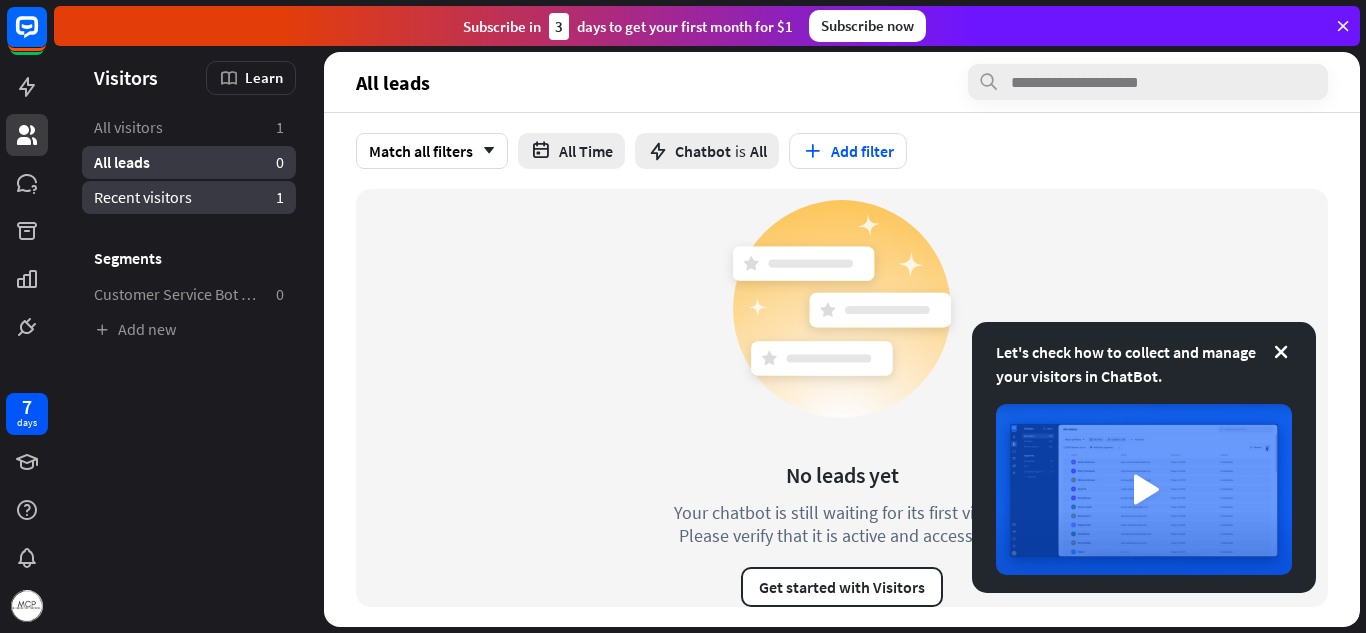 click on "Recent visitors" at bounding box center [143, 197] 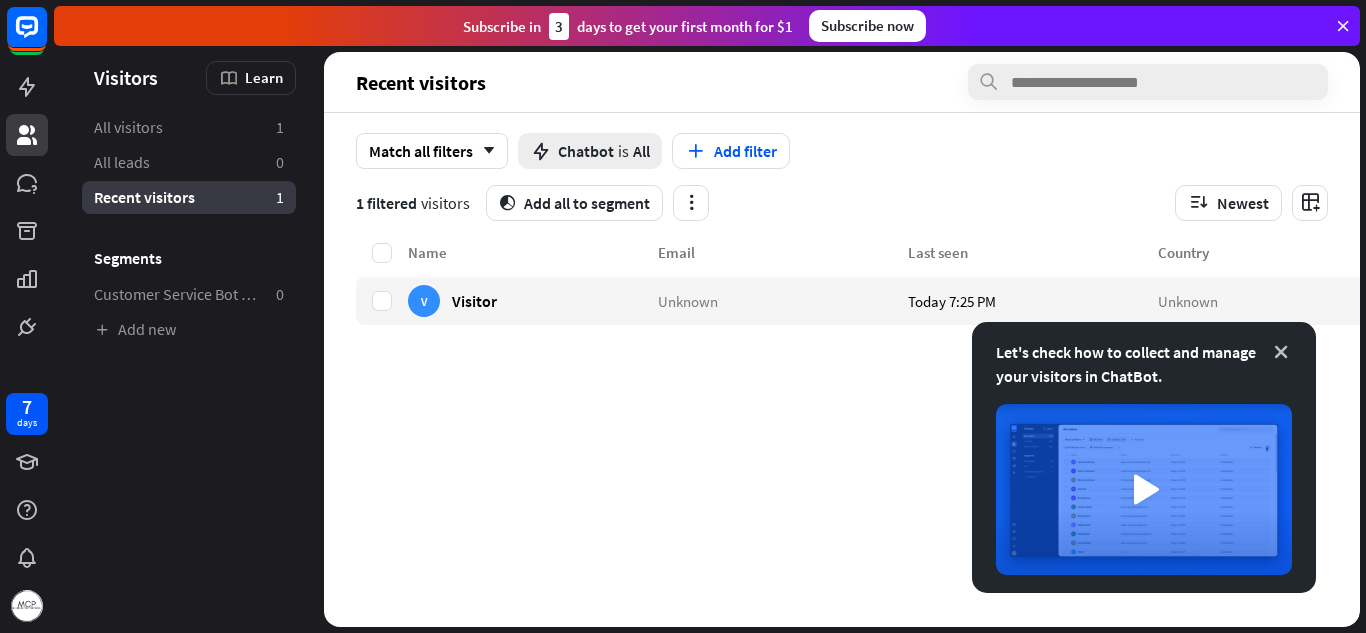 click at bounding box center (1281, 352) 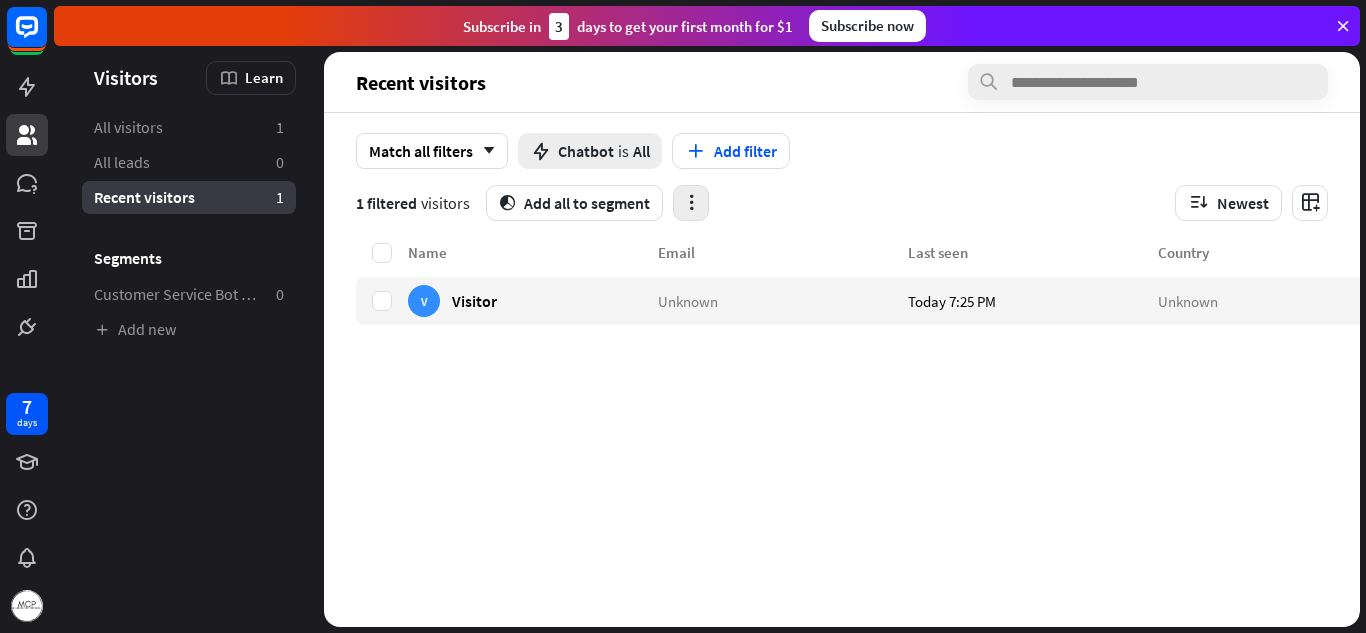 click at bounding box center [691, 202] 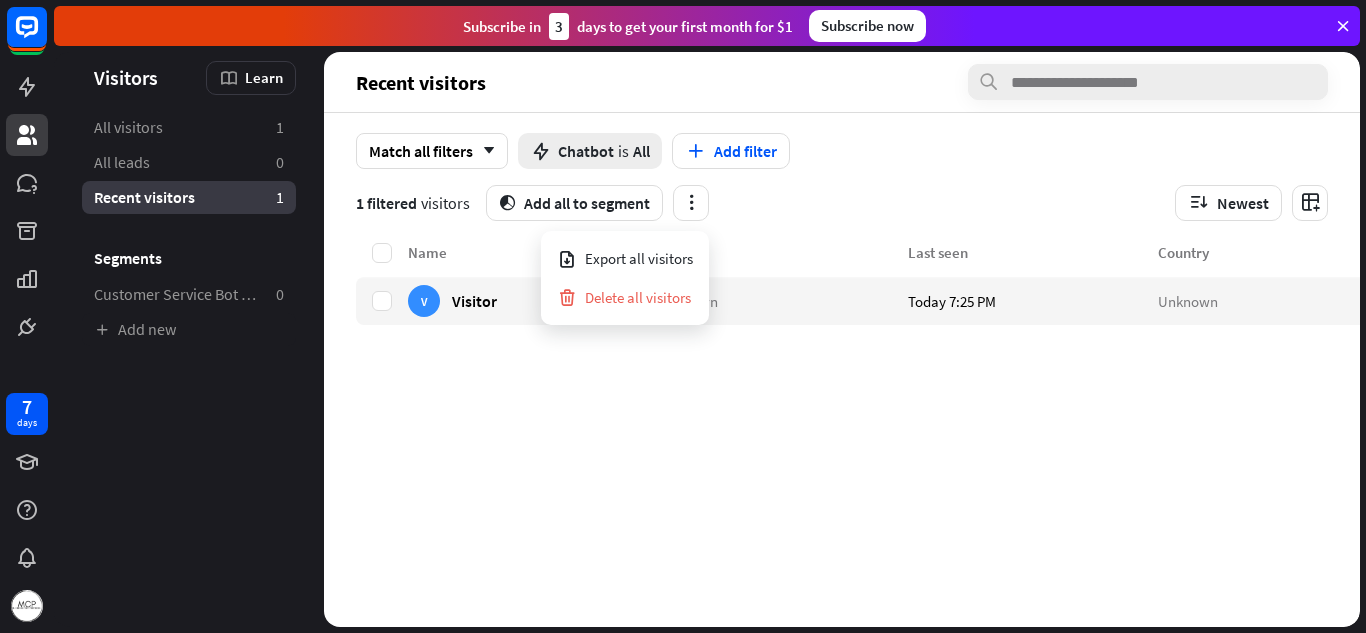 click on "1
filtered
visitors
segment
Add all to segment
Newest" at bounding box center [842, 203] 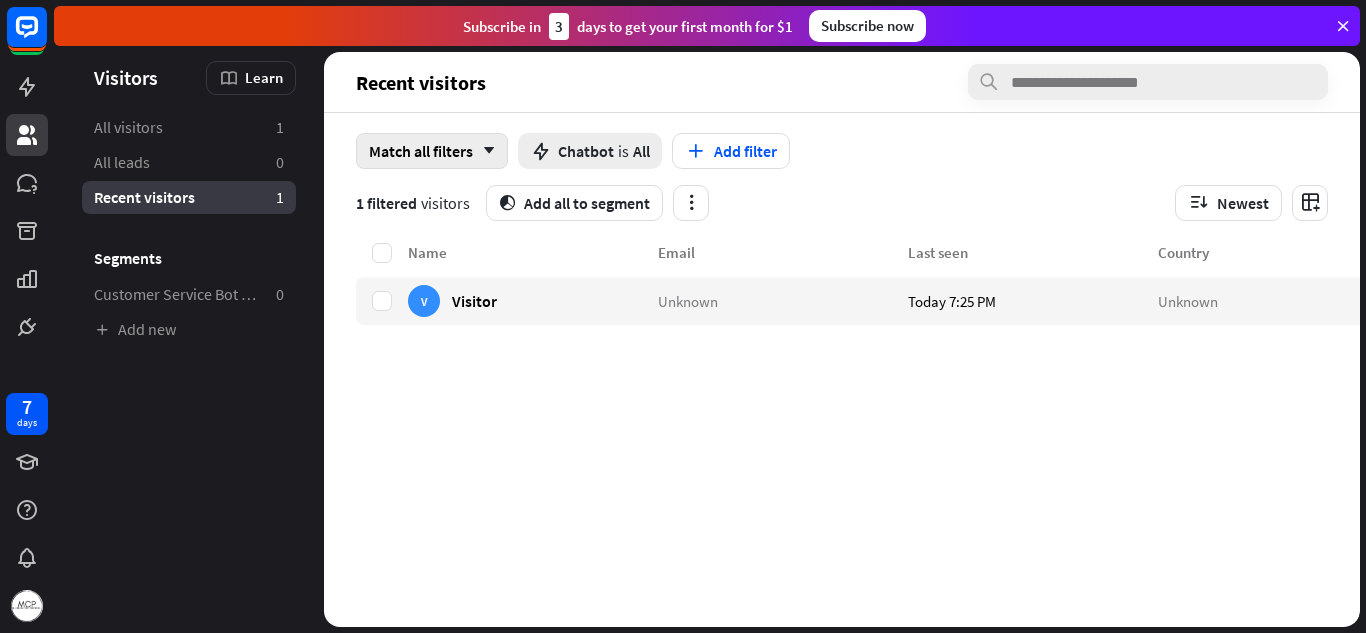 click on "Match all filters
arrow_down" at bounding box center (432, 151) 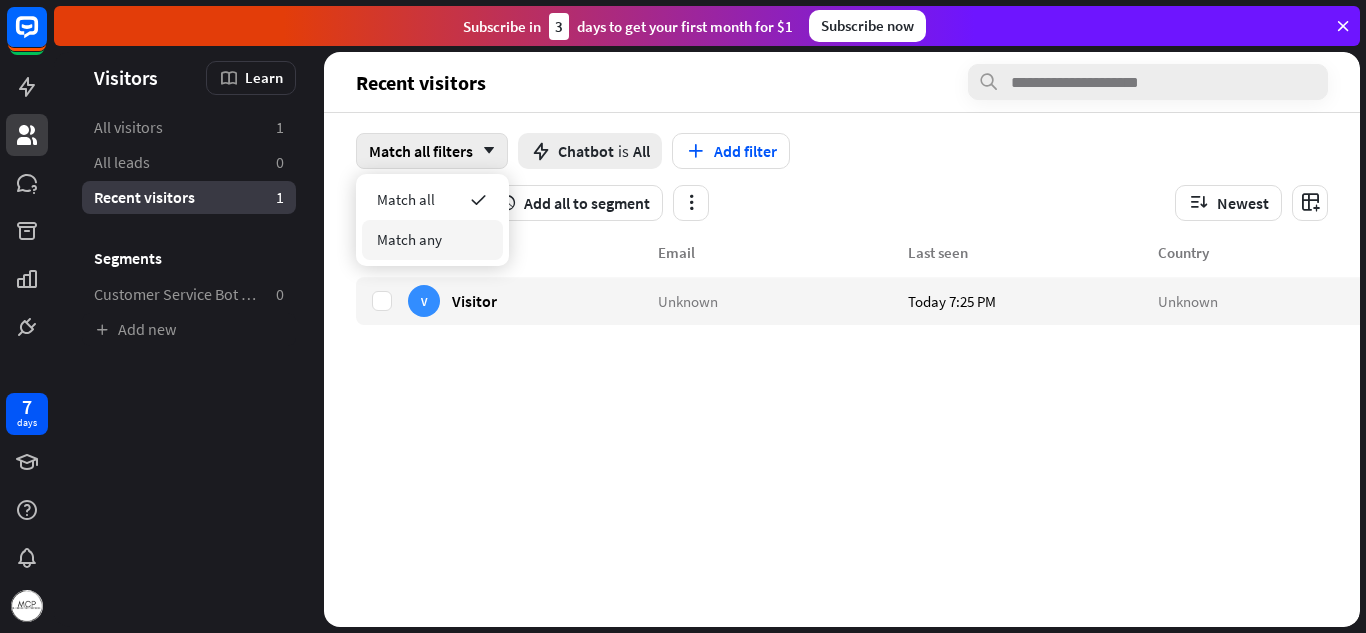 click on "Name
Email
Last seen
Country
V
Visitor
Unknown
Today 7:25 PM
Unknown" at bounding box center (882, 434) 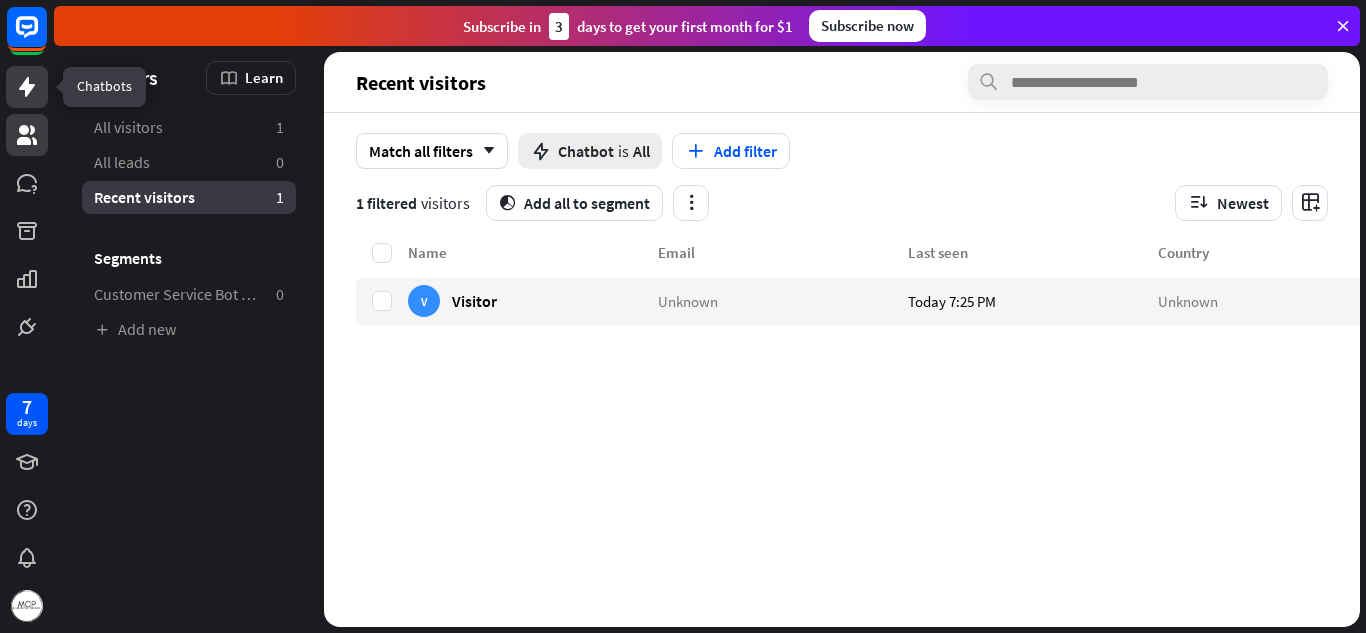 click 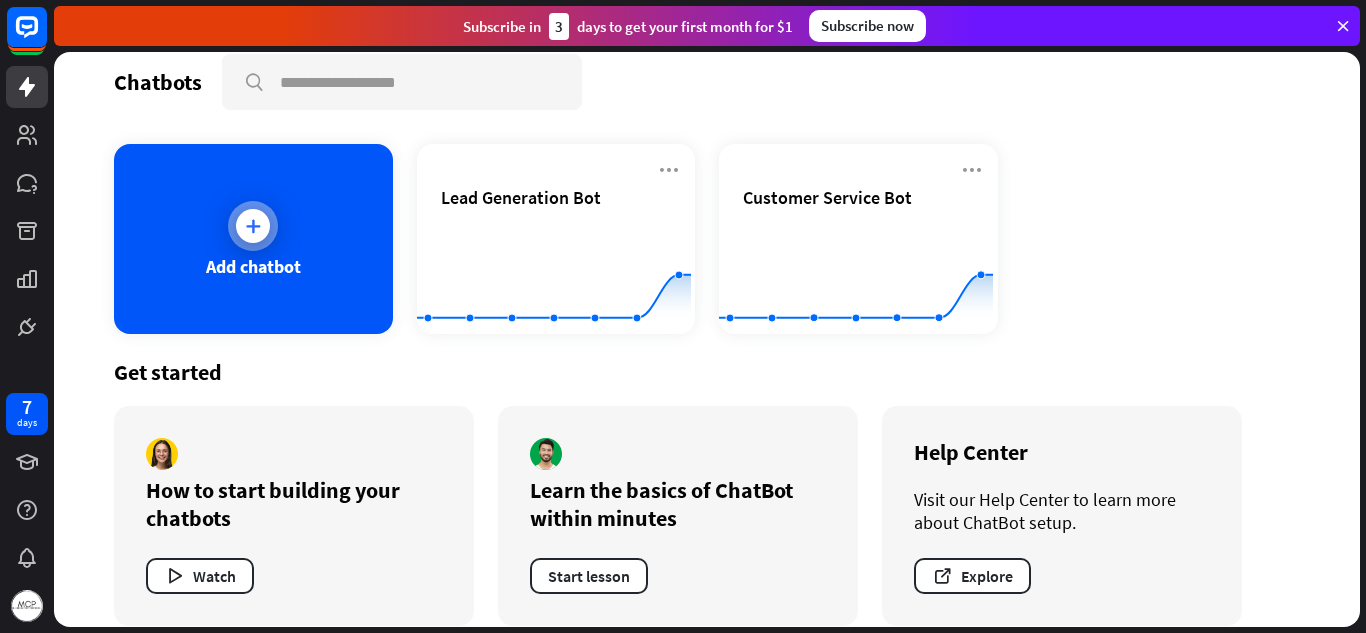 scroll, scrollTop: 0, scrollLeft: 0, axis: both 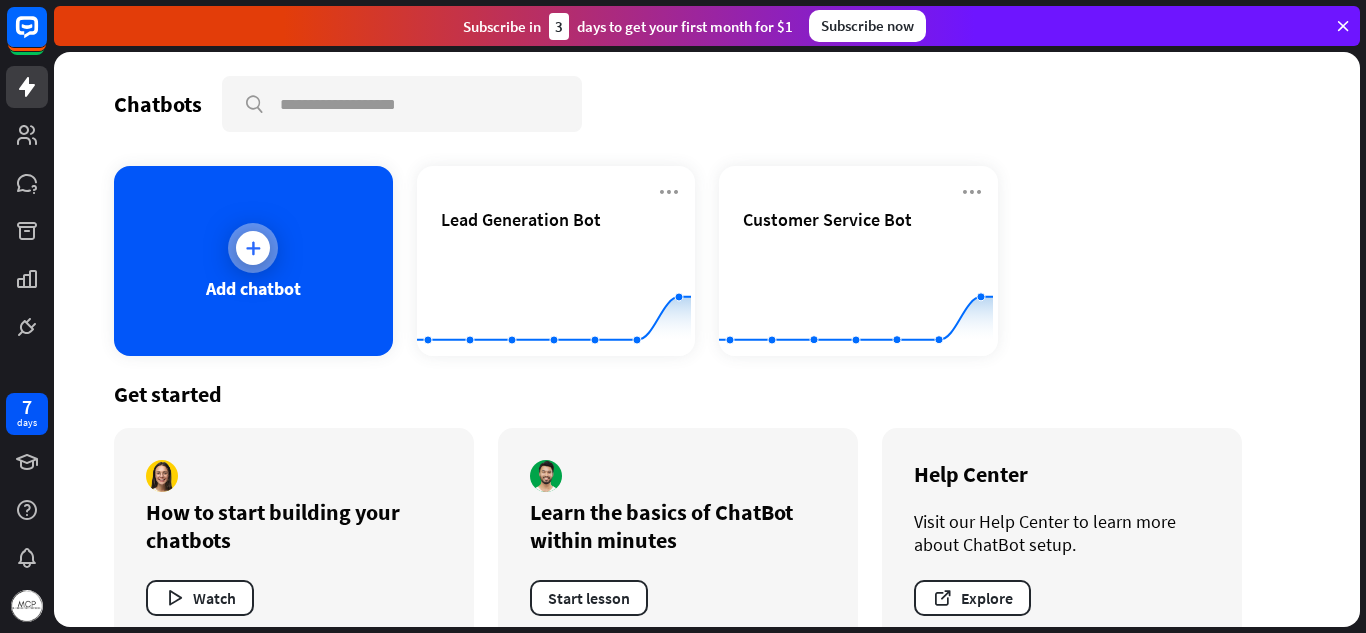 click on "Add chatbot" at bounding box center (253, 288) 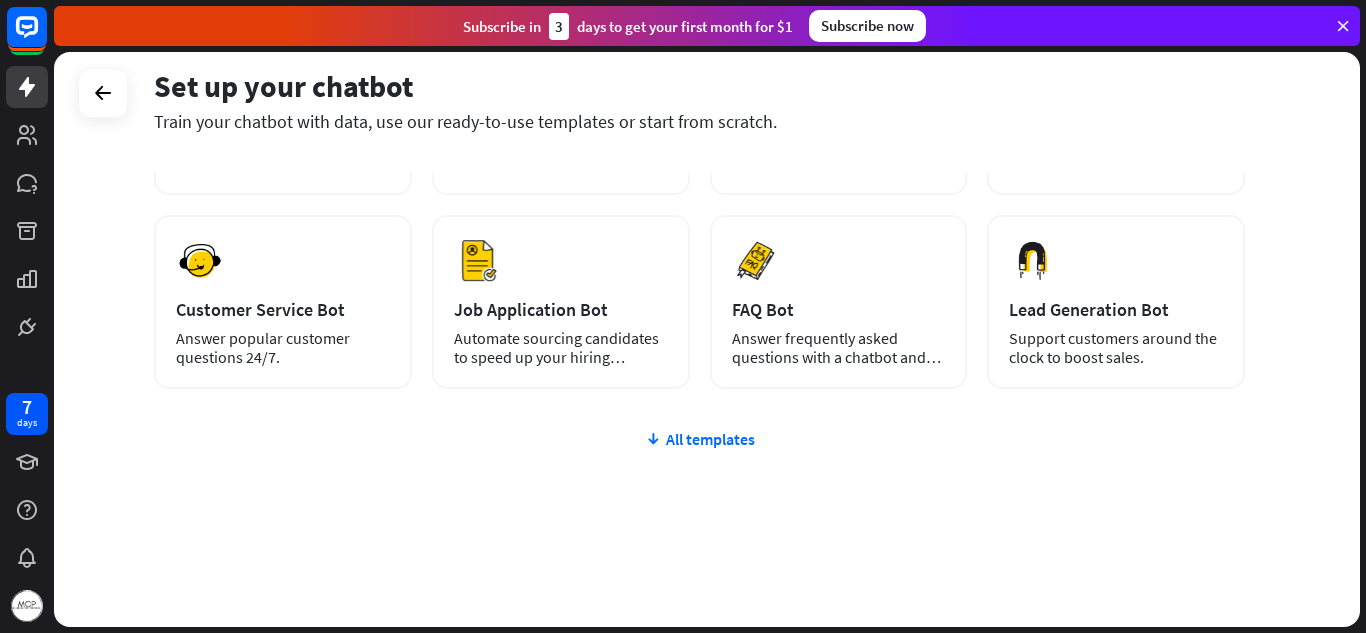 scroll, scrollTop: 252, scrollLeft: 0, axis: vertical 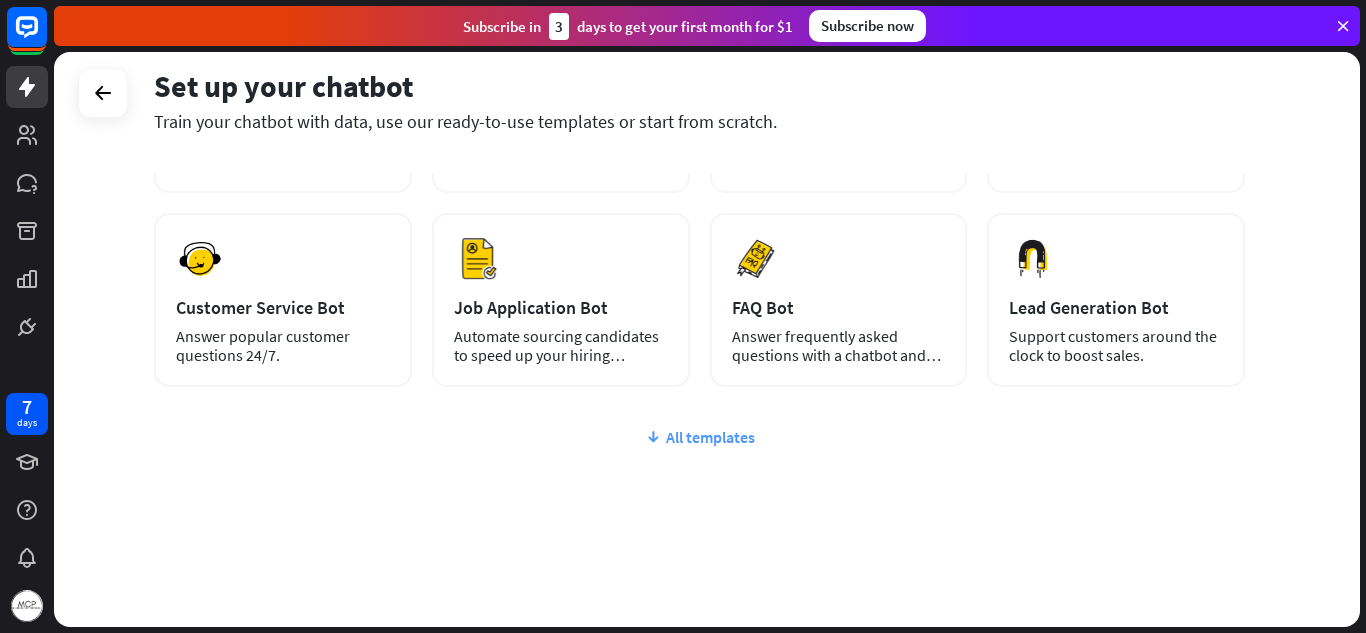 click on "All templates" at bounding box center [699, 437] 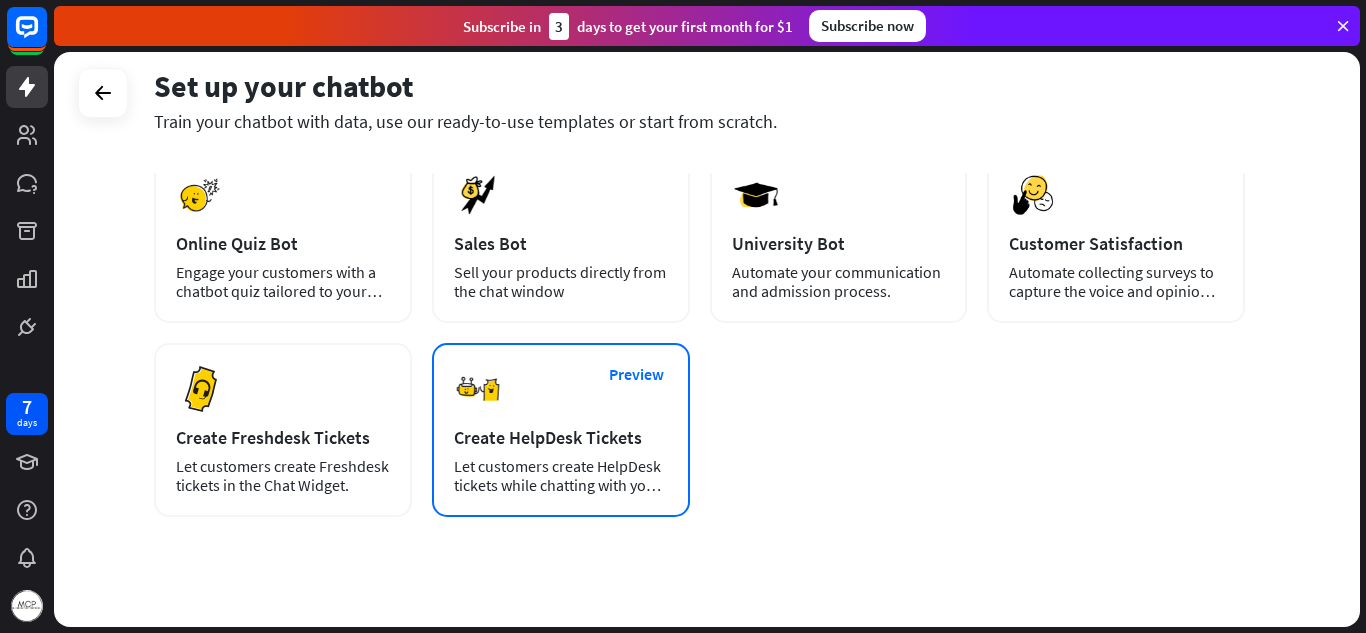 scroll, scrollTop: 540, scrollLeft: 0, axis: vertical 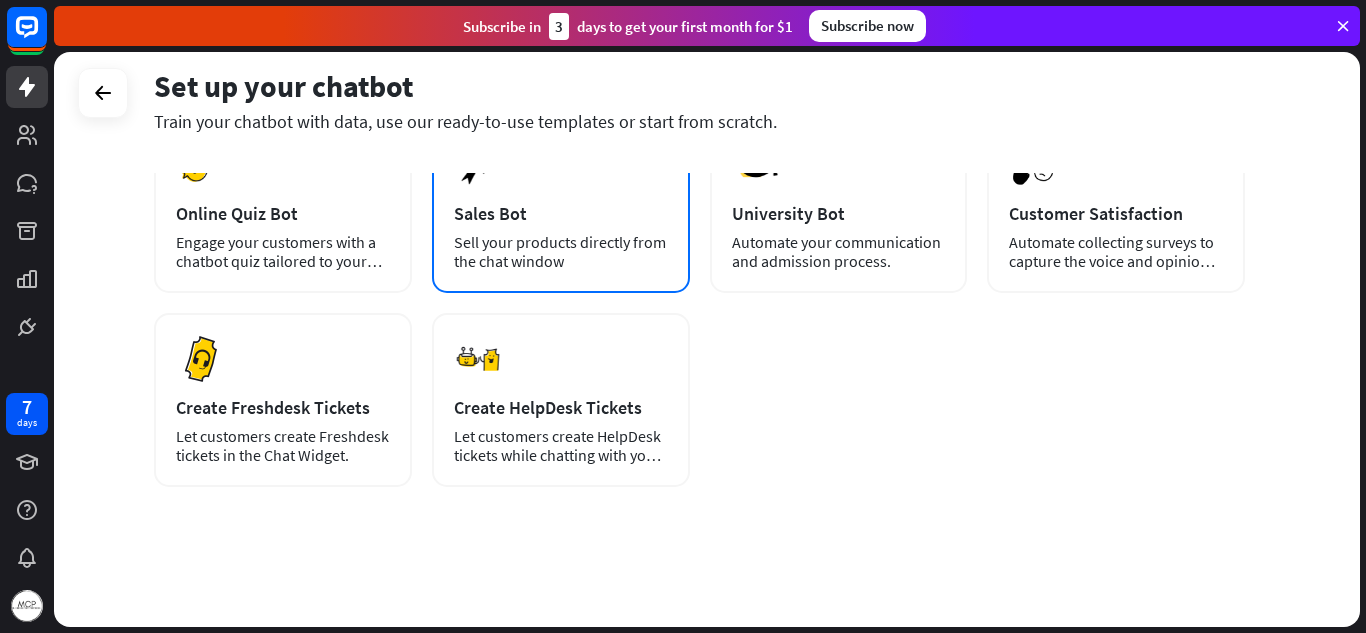 click on "Sales Bot" at bounding box center [561, 213] 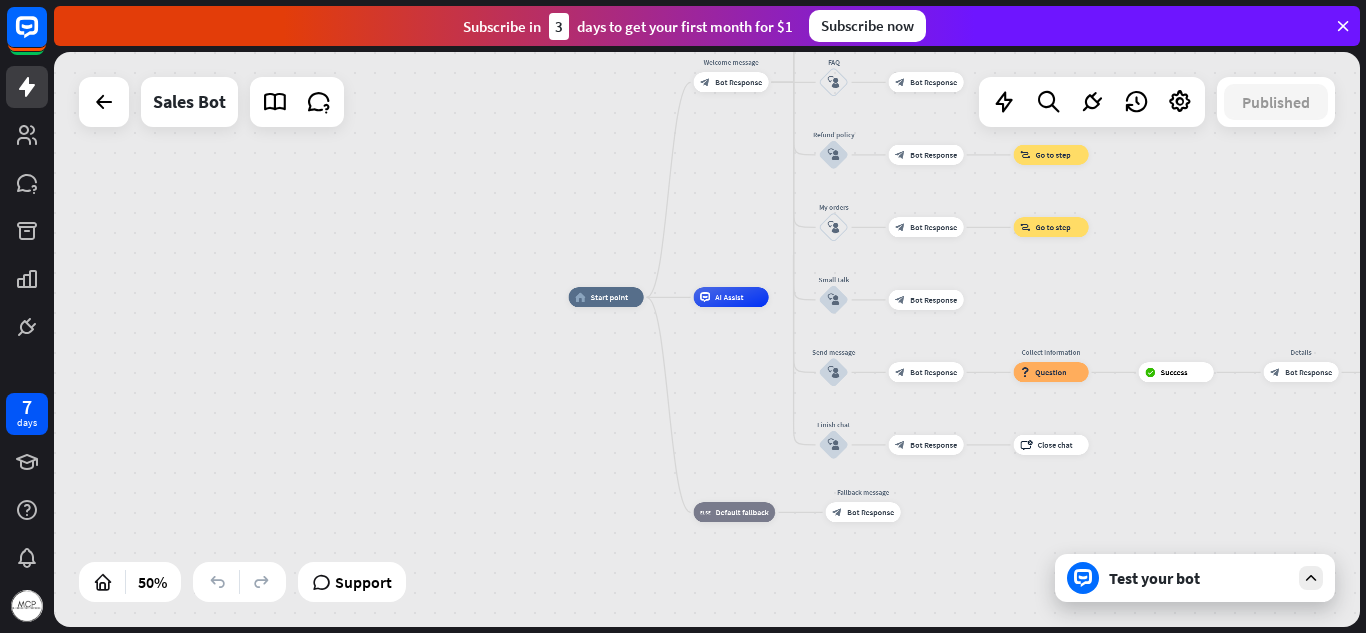drag, startPoint x: 1239, startPoint y: 194, endPoint x: 1238, endPoint y: 208, distance: 14.035668 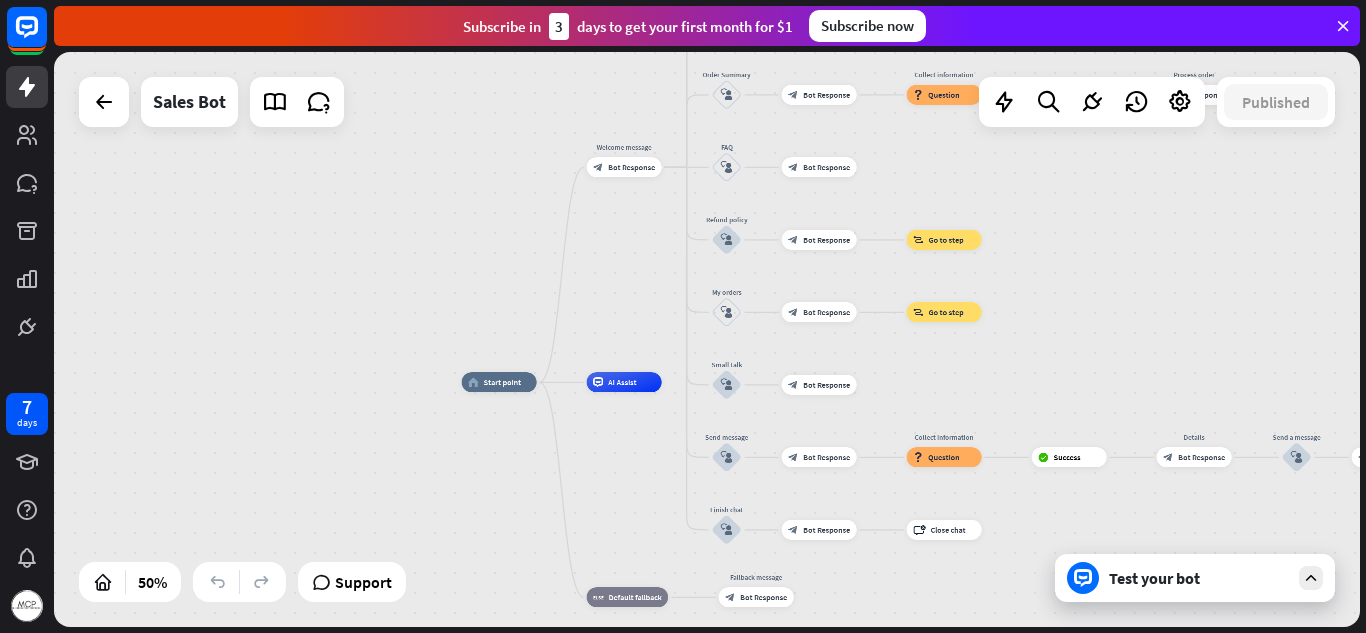 drag, startPoint x: 1238, startPoint y: 208, endPoint x: 1131, endPoint y: 293, distance: 136.65285 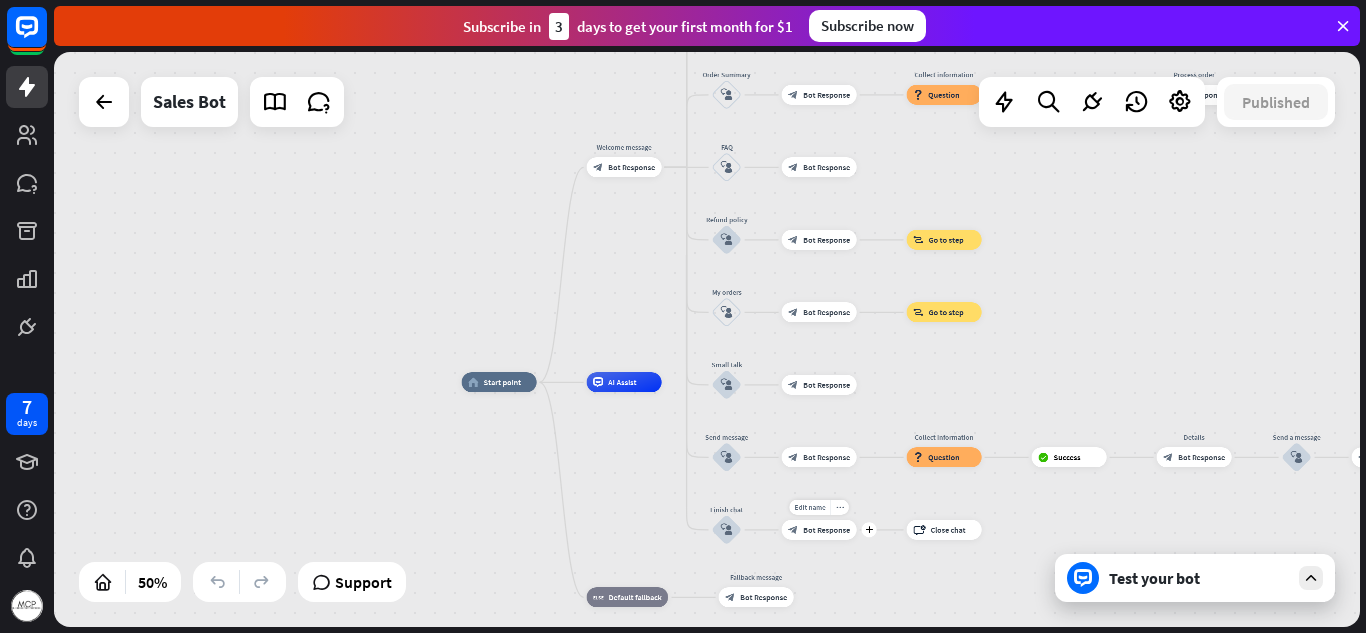 click on "Bot Response" at bounding box center (826, 530) 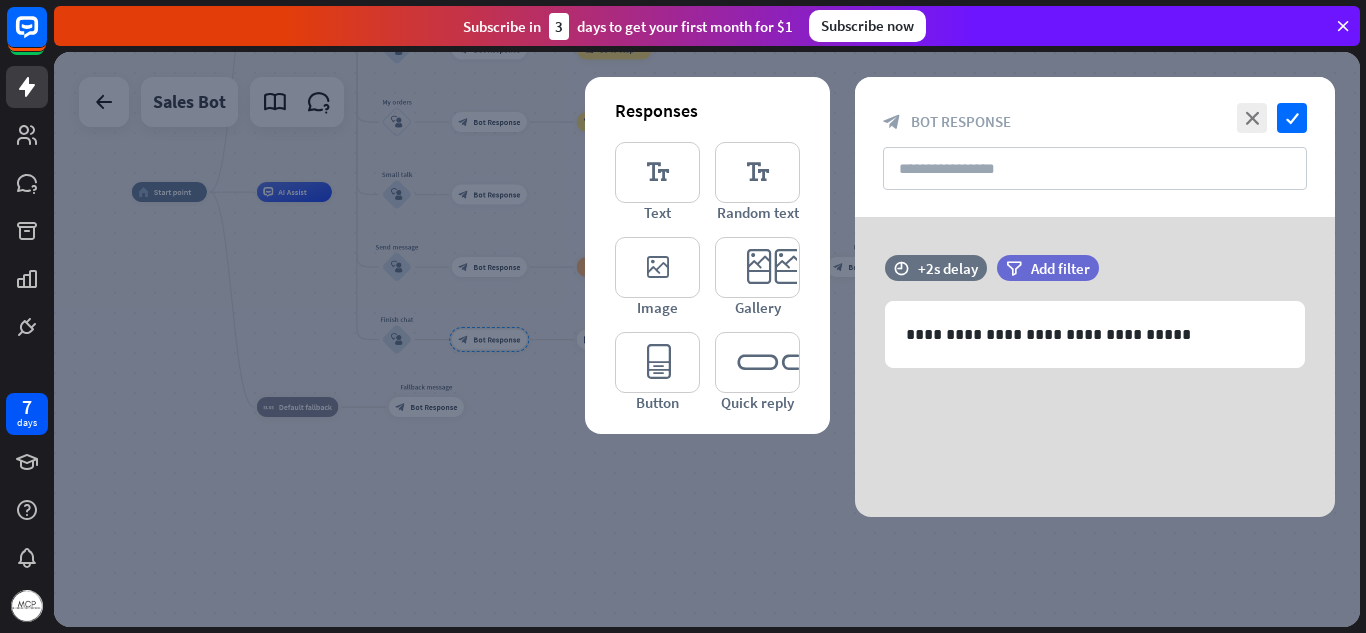 click at bounding box center (707, 339) 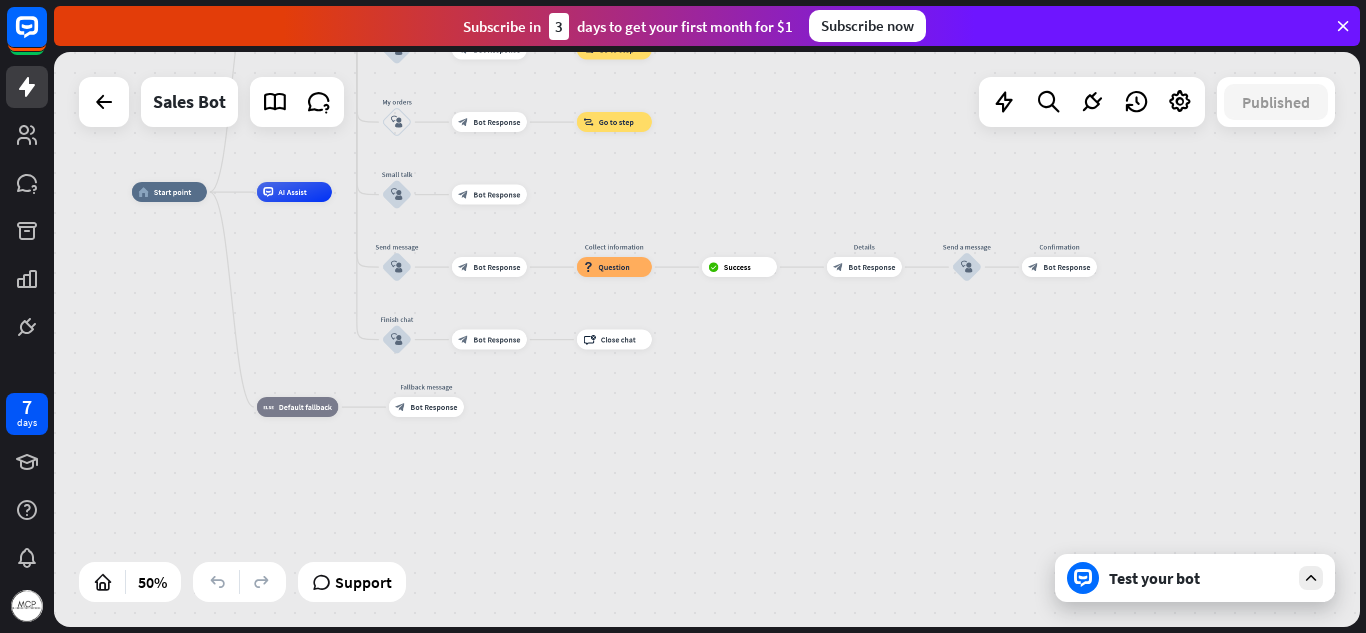 drag, startPoint x: 807, startPoint y: 179, endPoint x: 888, endPoint y: 420, distance: 254.24791 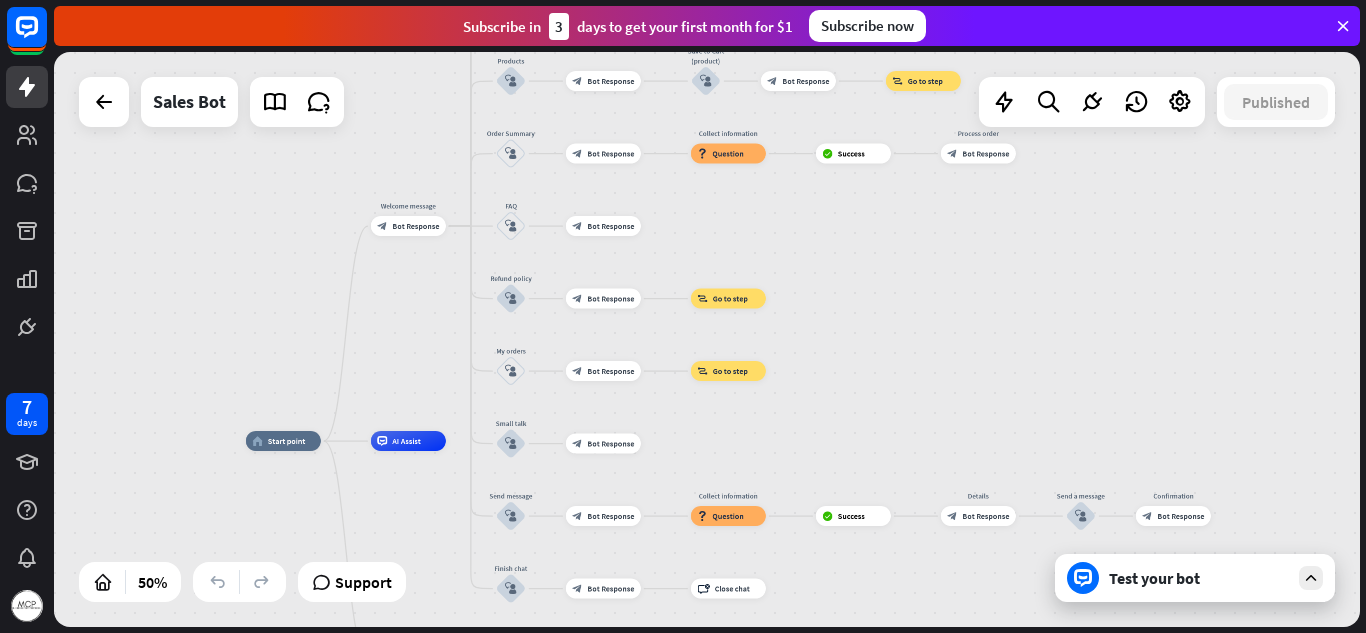 drag, startPoint x: 858, startPoint y: 373, endPoint x: 973, endPoint y: 624, distance: 276.09058 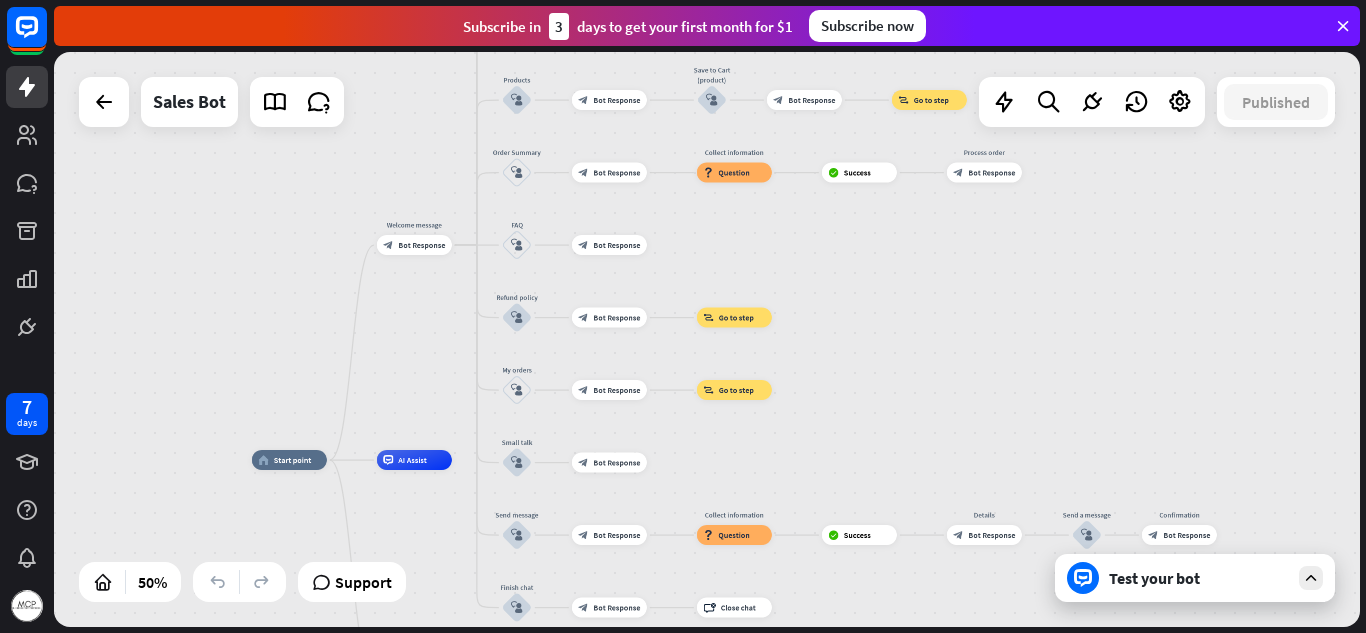 drag, startPoint x: 928, startPoint y: 319, endPoint x: 933, endPoint y: 336, distance: 17.720045 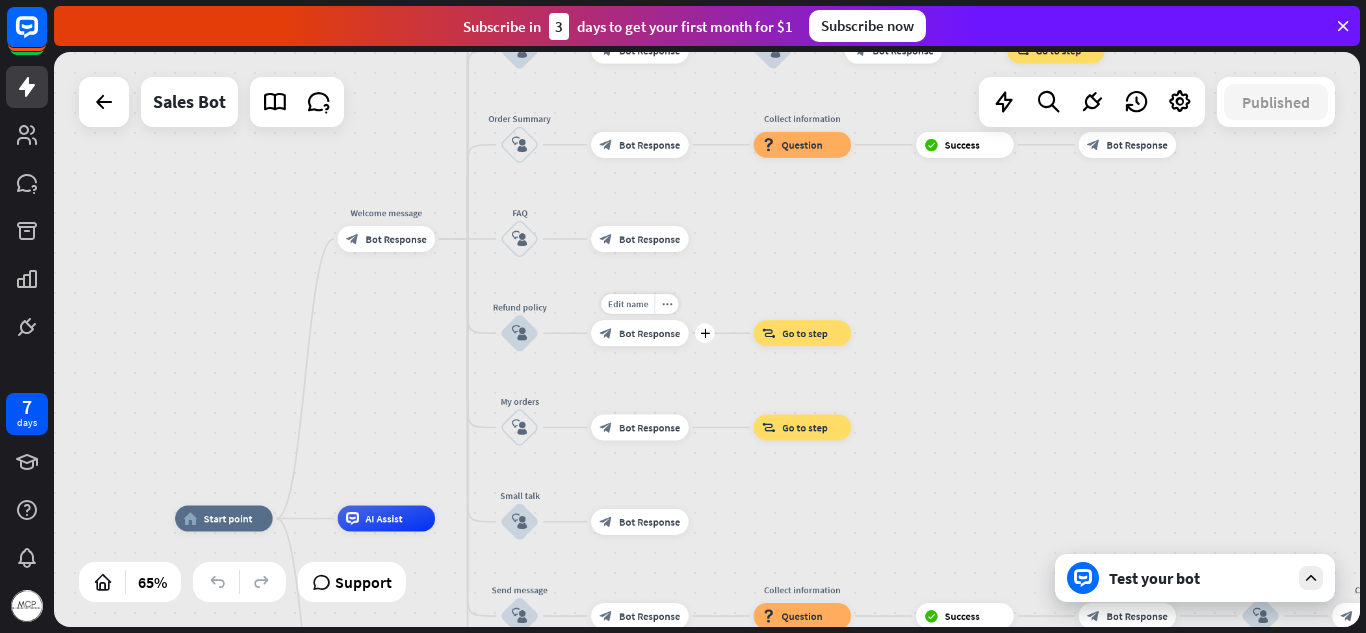 click on "Bot Response" at bounding box center [649, 333] 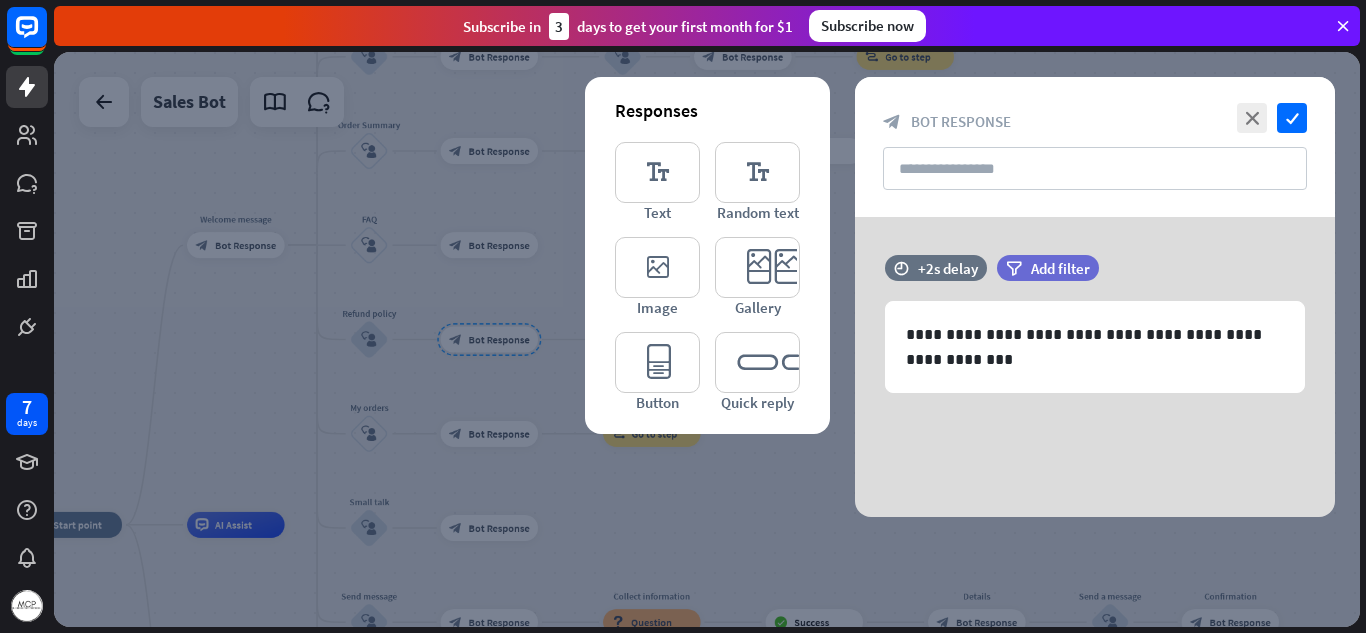click at bounding box center [707, 339] 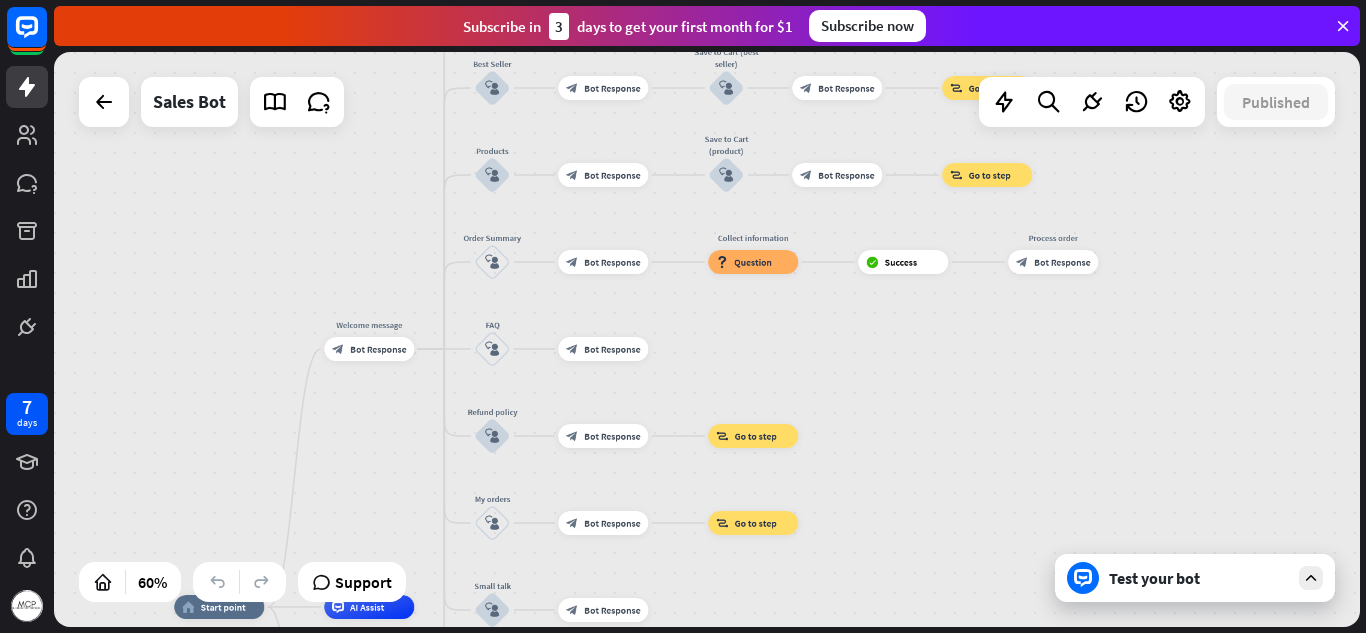 drag, startPoint x: 887, startPoint y: 278, endPoint x: 971, endPoint y: 354, distance: 113.27842 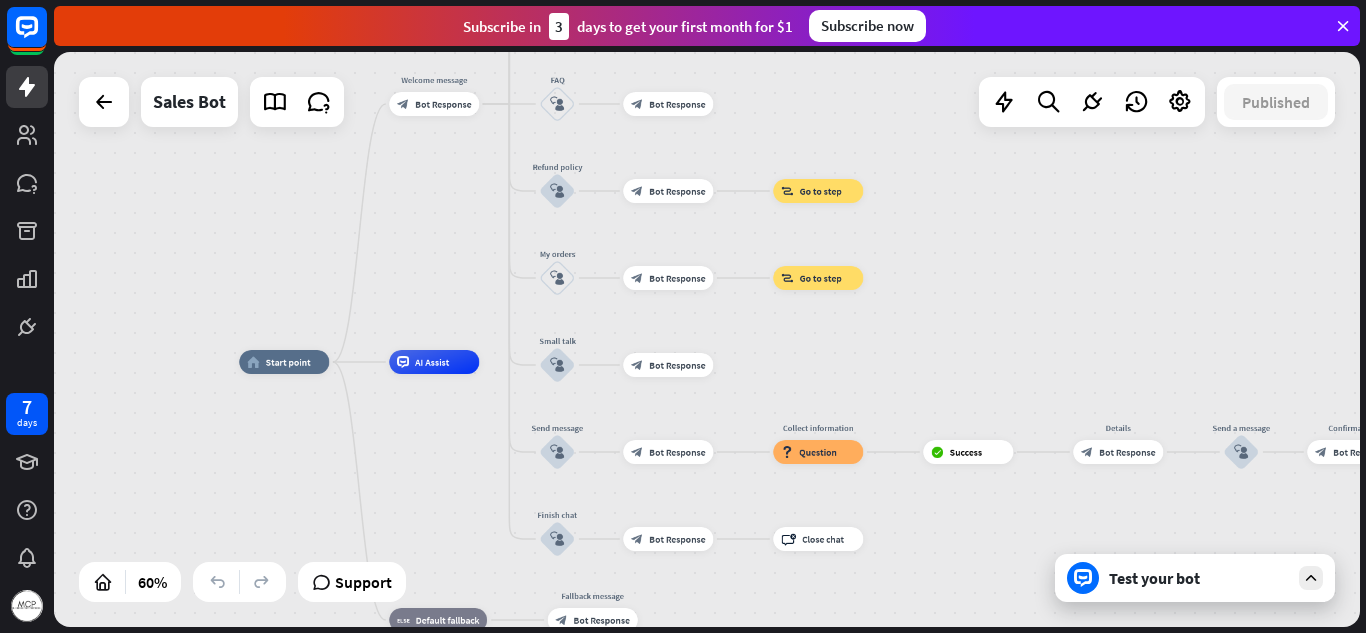 drag, startPoint x: 938, startPoint y: 494, endPoint x: 1003, endPoint y: 272, distance: 231.32013 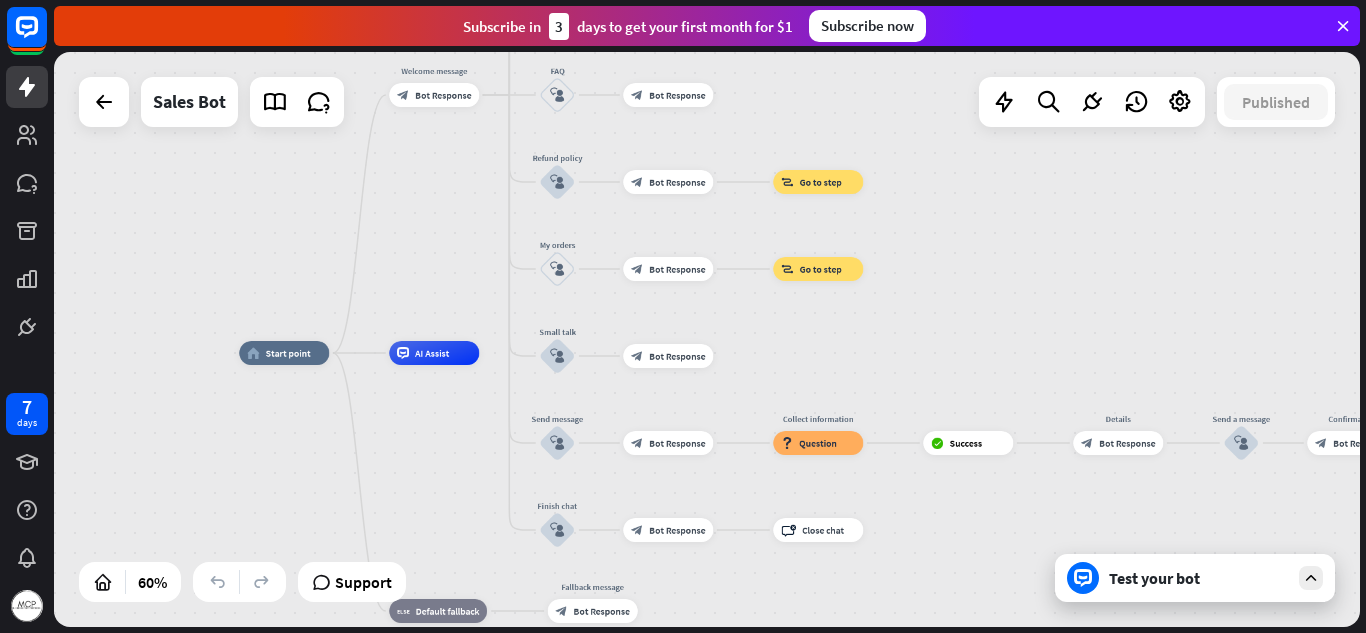 drag, startPoint x: 967, startPoint y: 382, endPoint x: 968, endPoint y: 372, distance: 10.049875 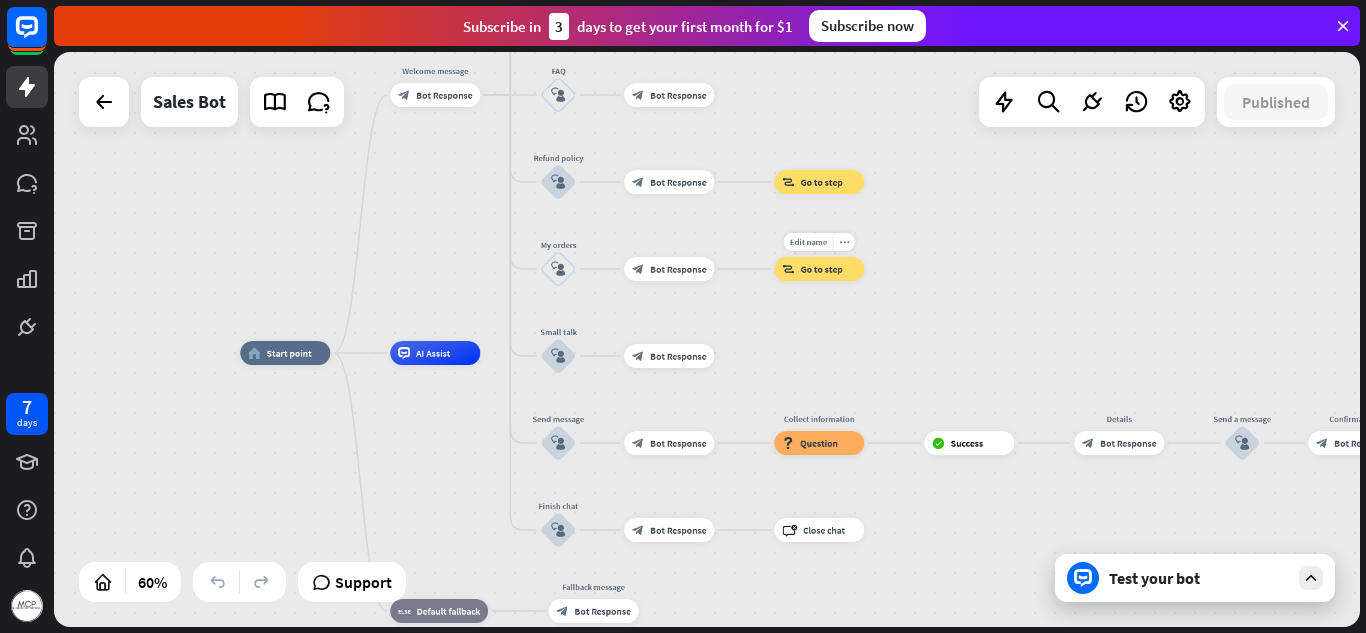 click on "Go to step" at bounding box center (822, 269) 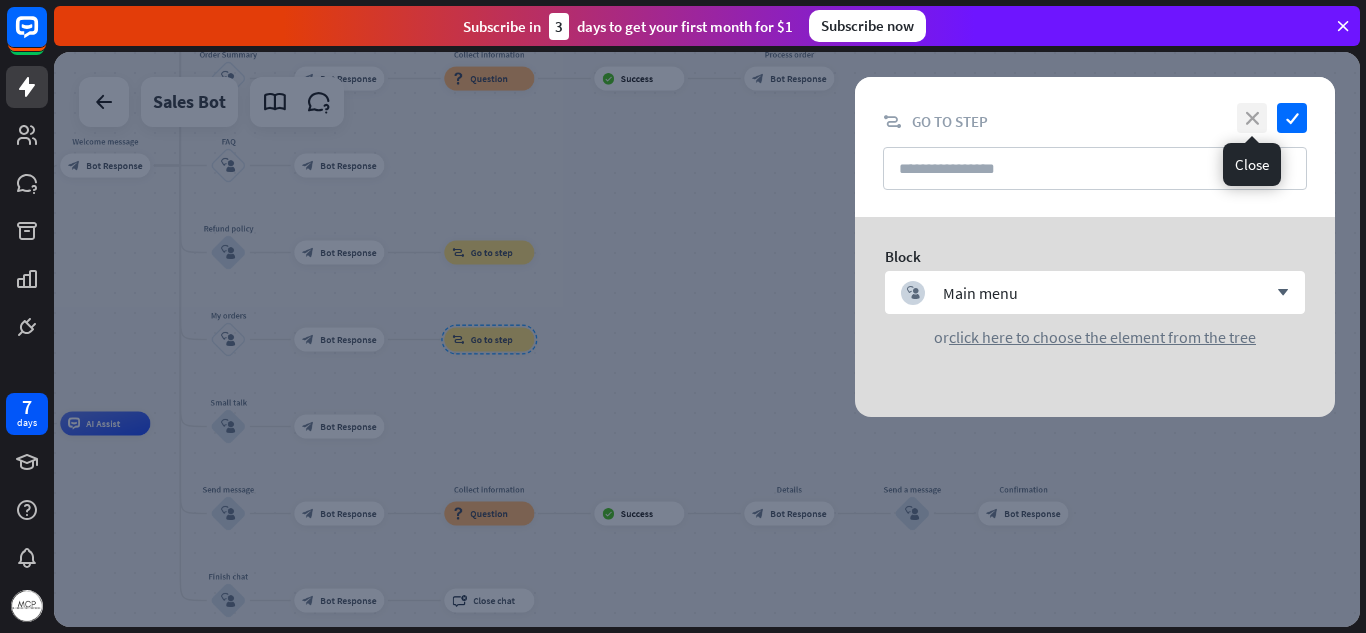 click on "close" at bounding box center [1252, 118] 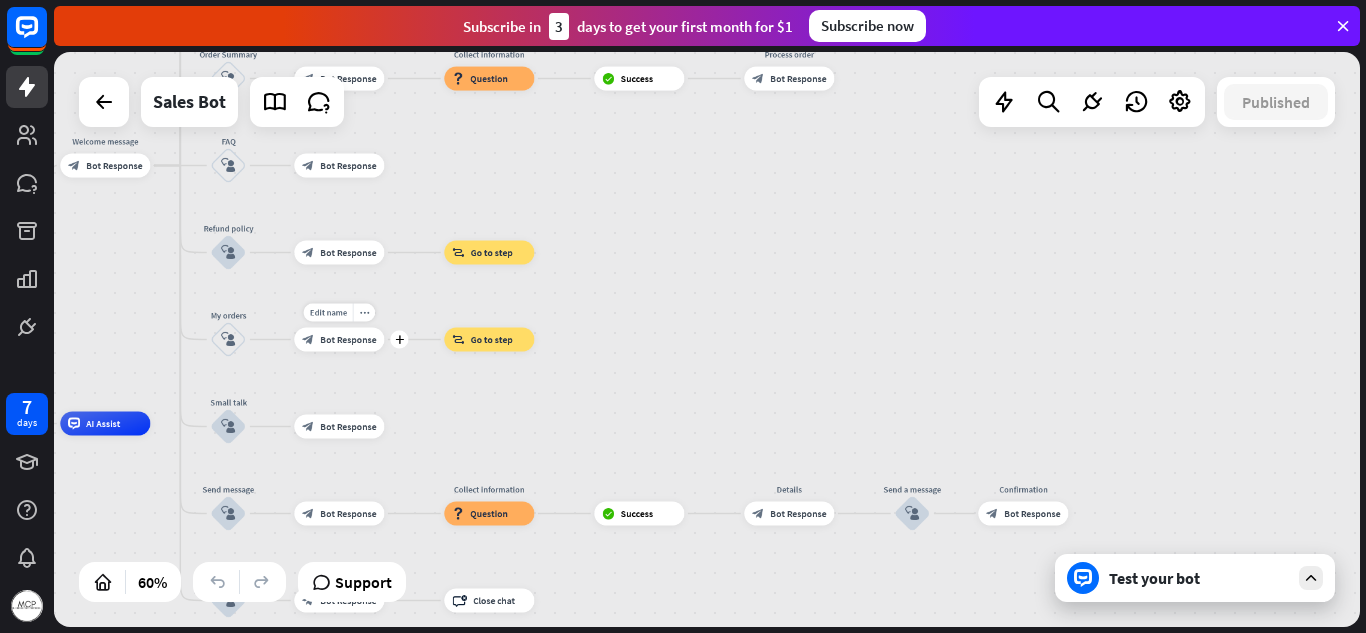 click on "block_bot_response   Bot Response" at bounding box center (339, 340) 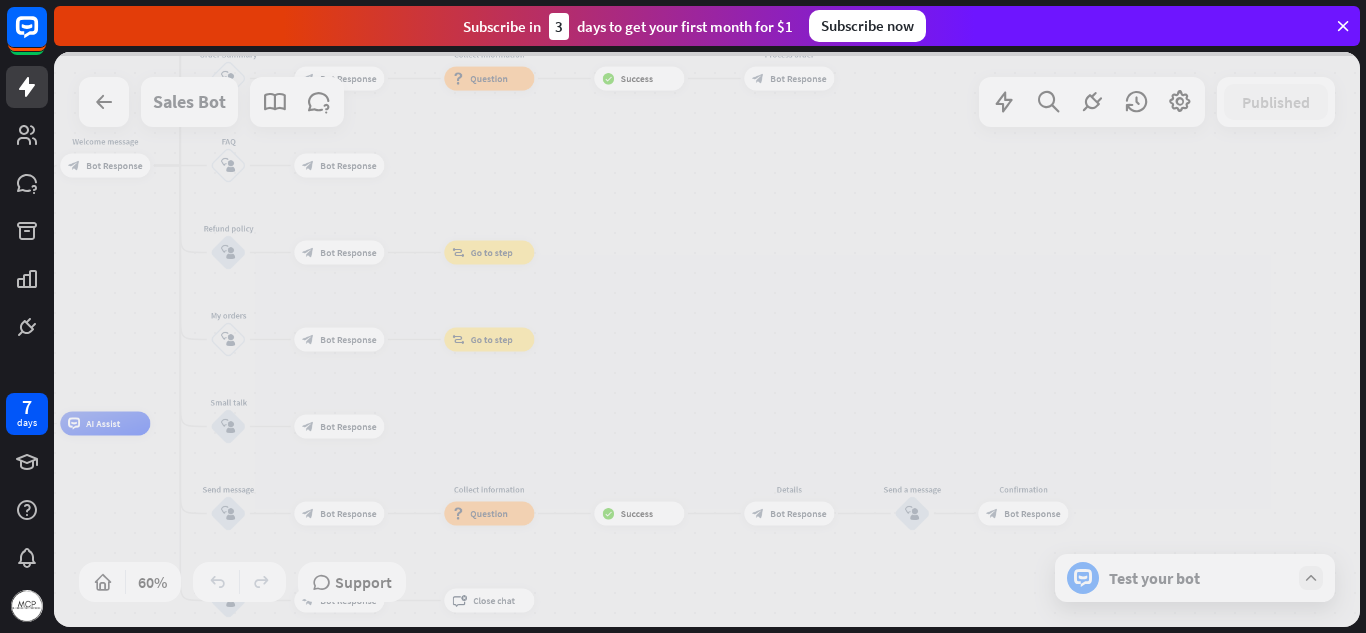 click at bounding box center (707, 339) 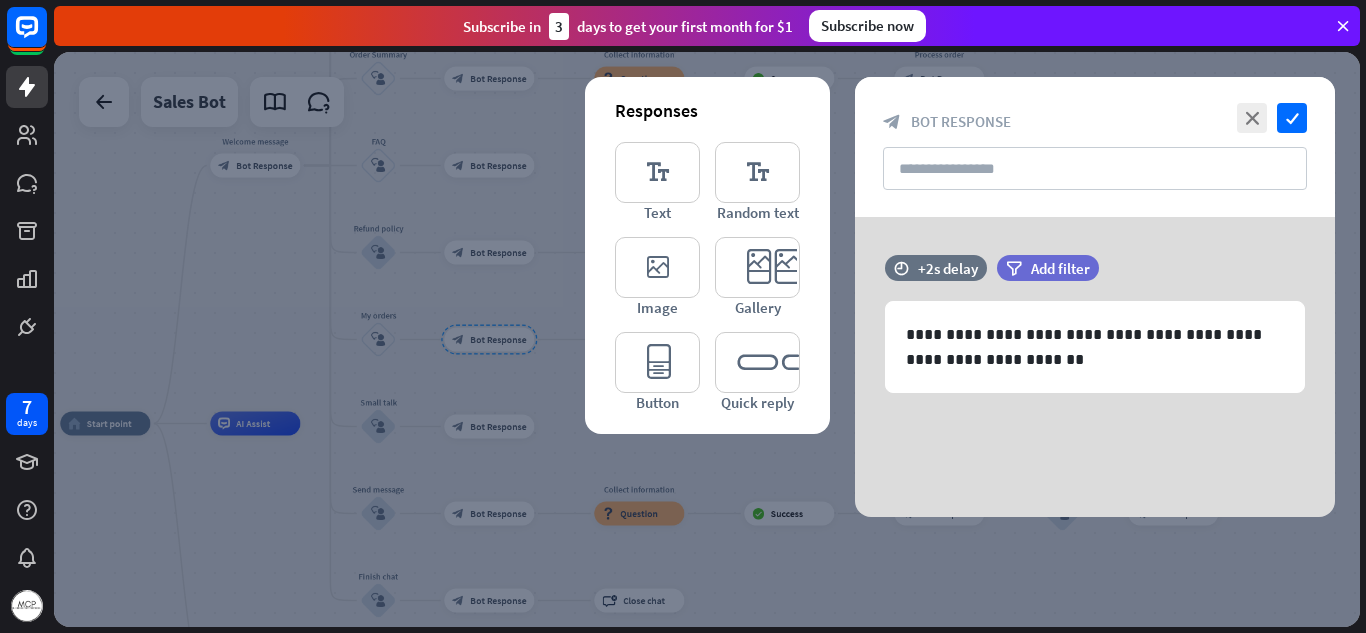click at bounding box center (707, 339) 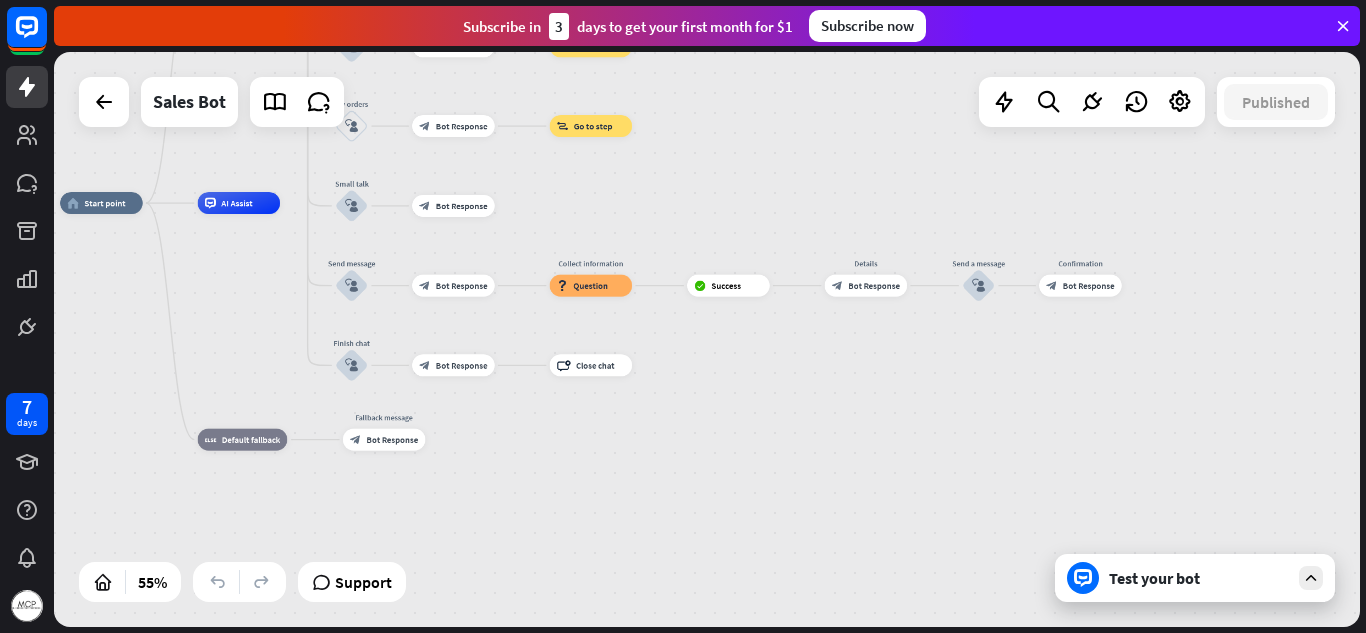 drag, startPoint x: 865, startPoint y: 352, endPoint x: 872, endPoint y: 107, distance: 245.09998 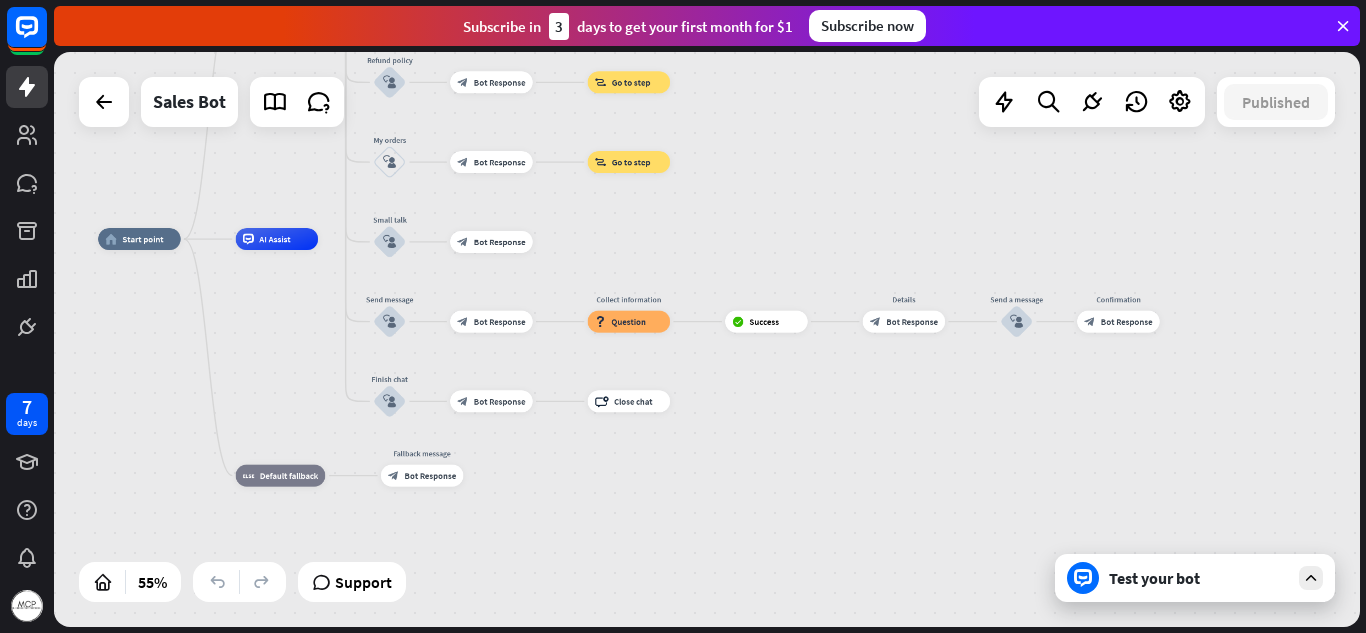 drag, startPoint x: 814, startPoint y: 403, endPoint x: 856, endPoint y: 473, distance: 81.63332 